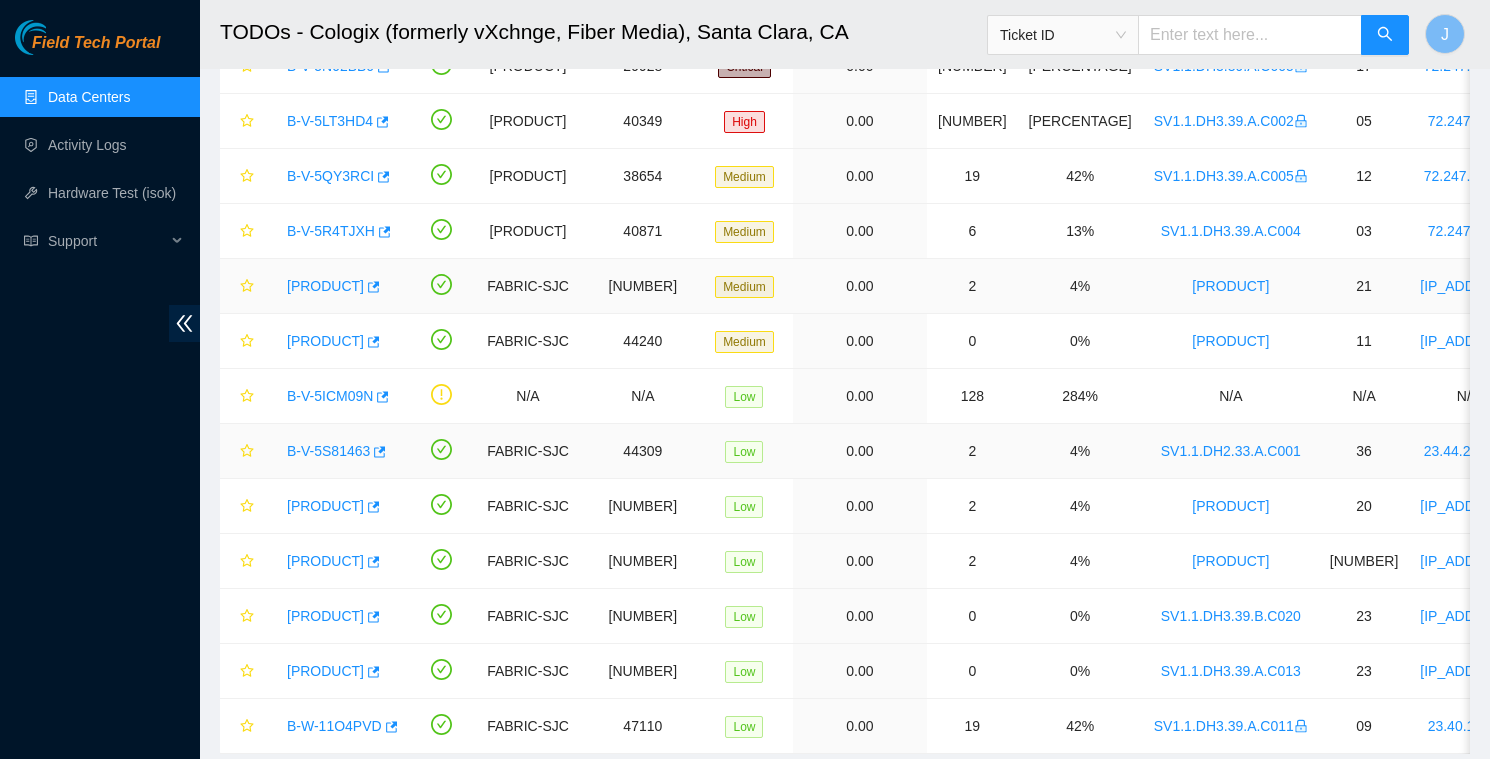 scroll, scrollTop: 281, scrollLeft: 0, axis: vertical 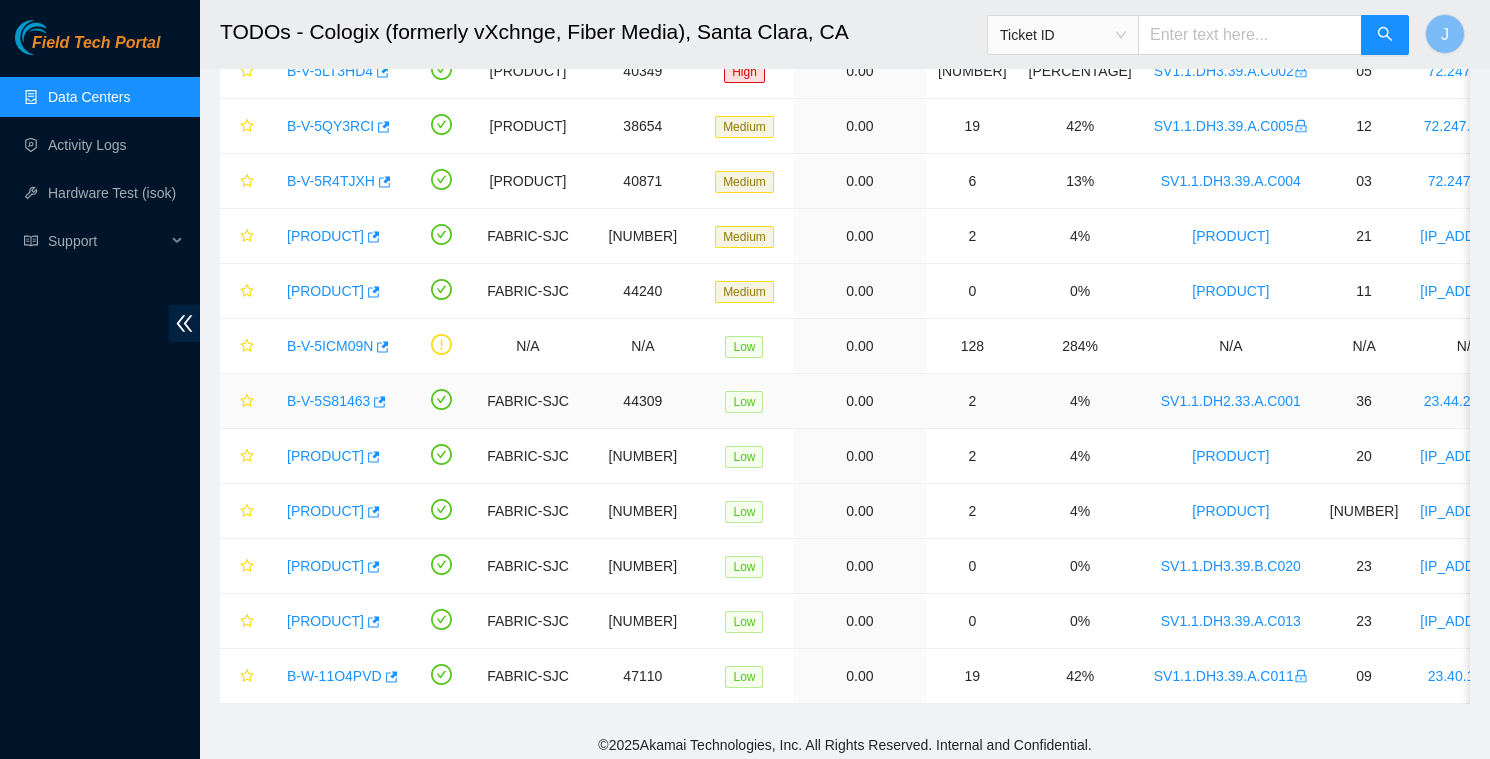 click on "B-V-5S81463" at bounding box center (328, 401) 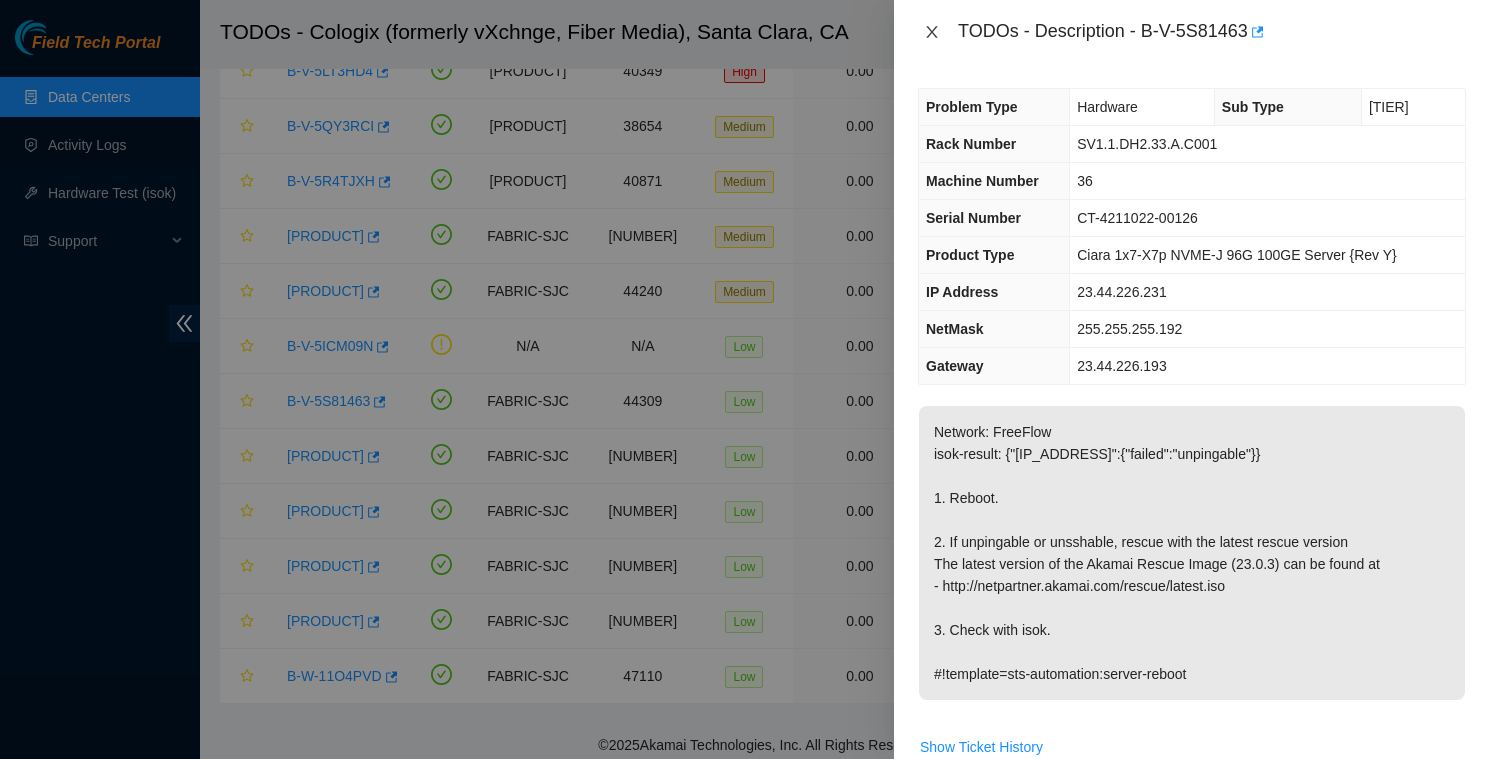 click 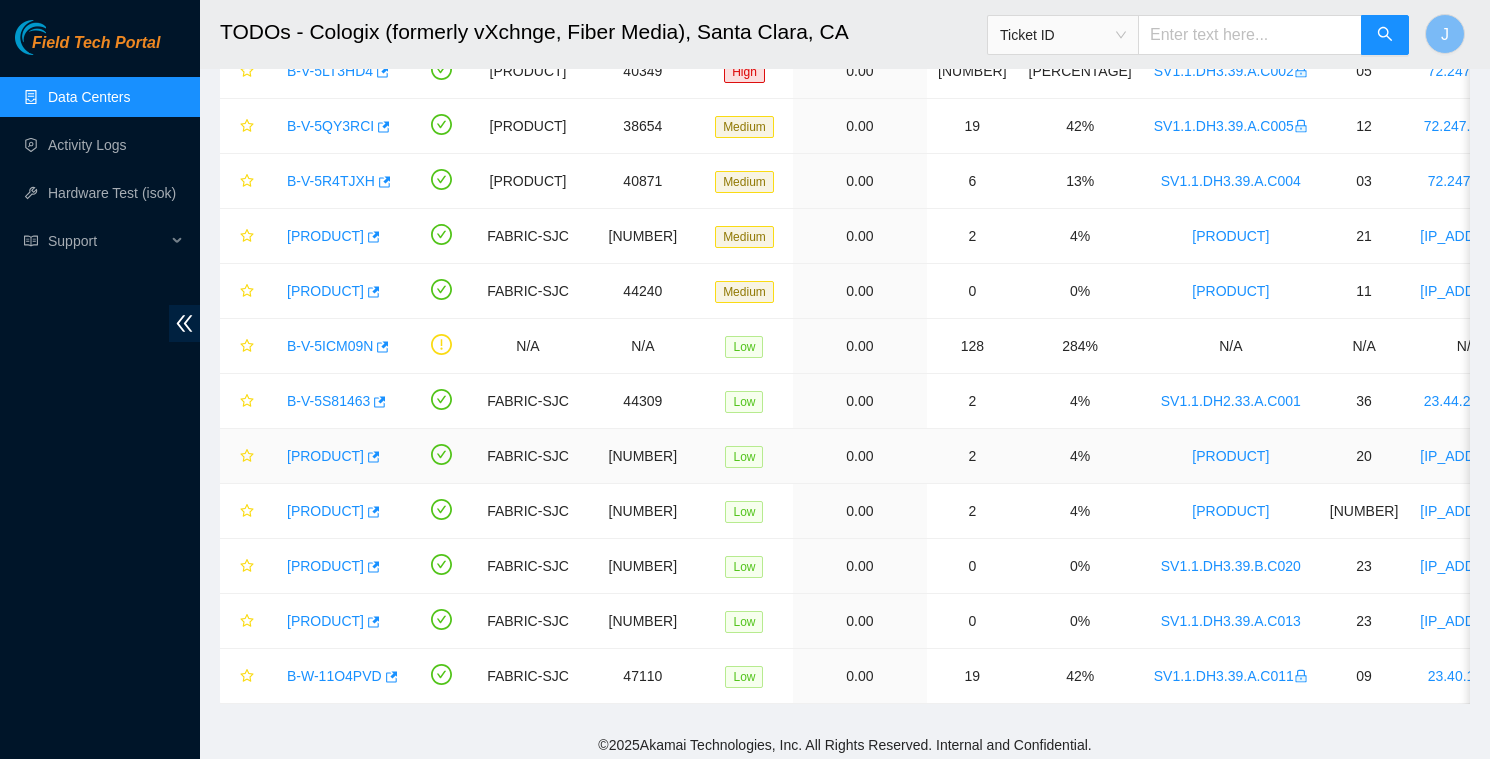 click on "[PRODUCT]" at bounding box center [325, 456] 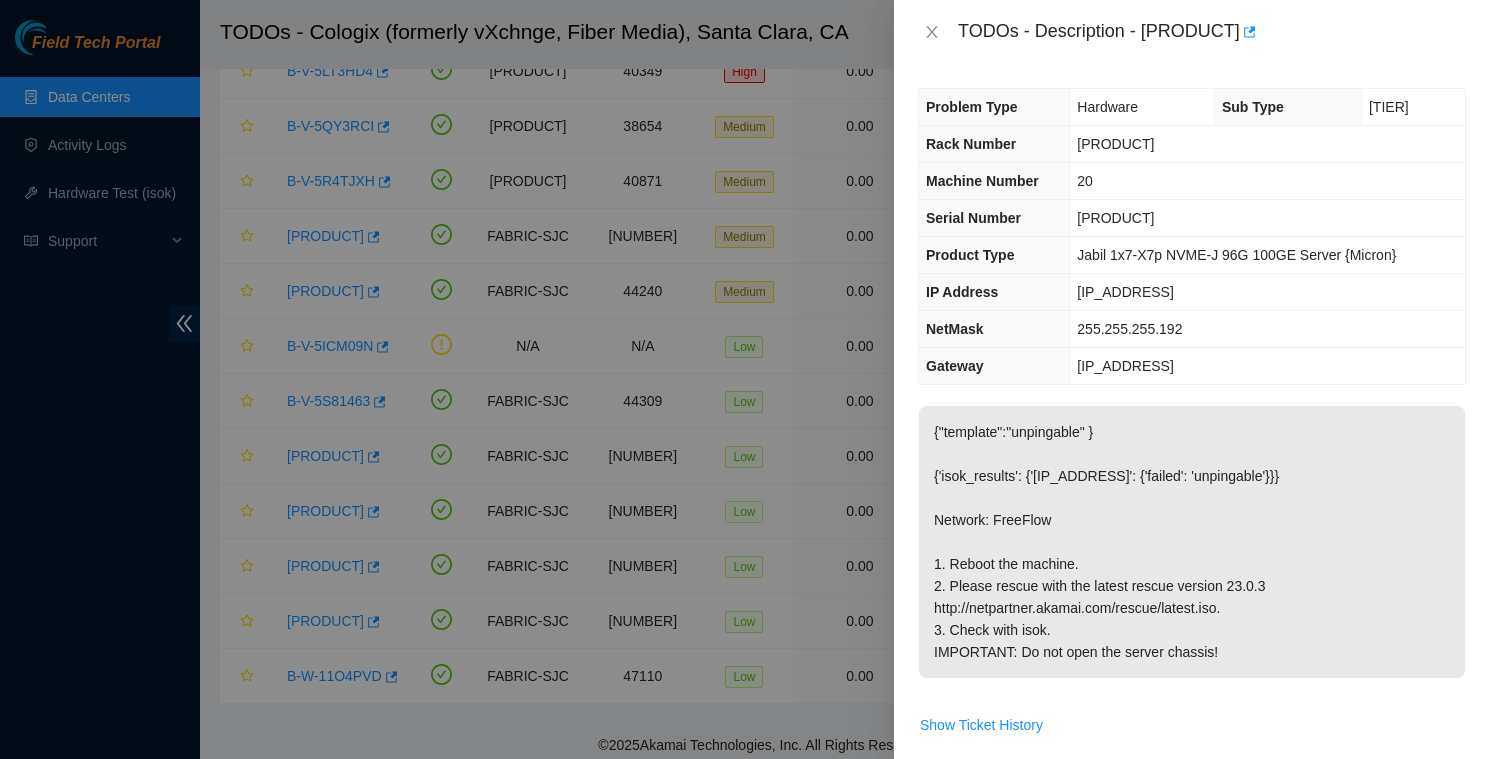 click on "TODOs - Description - [PRODUCT]" at bounding box center (1192, 32) 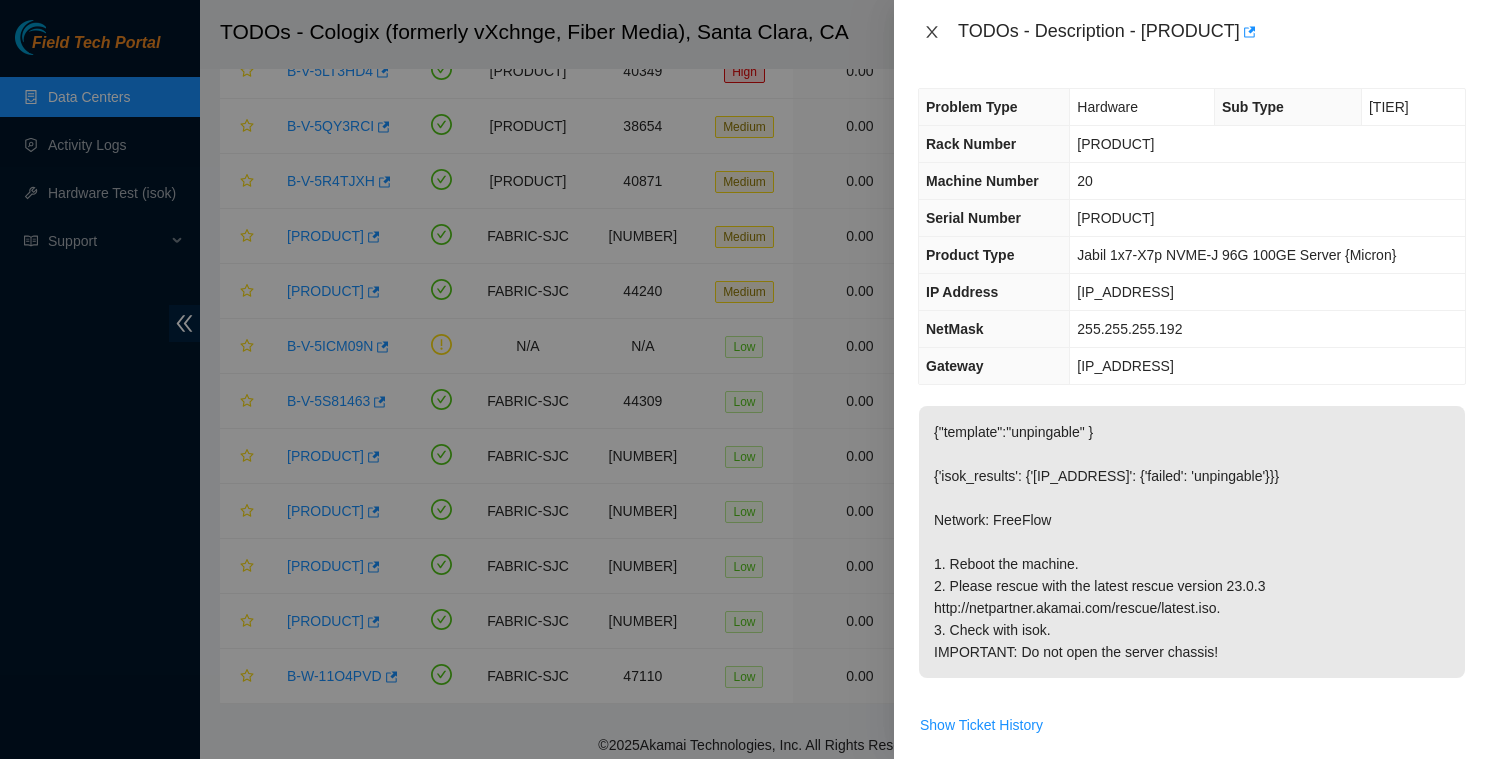 click 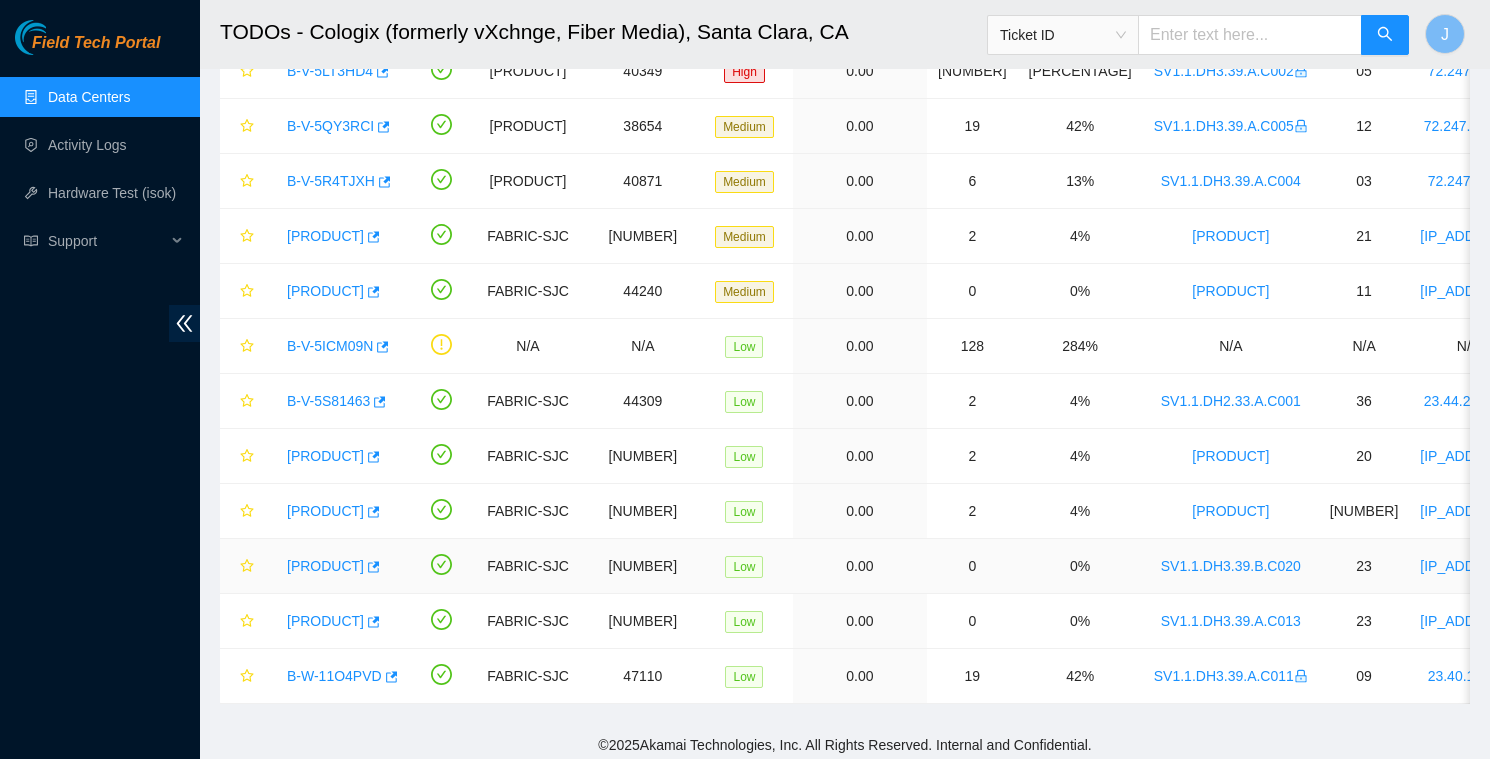 click on "[PRODUCT]" at bounding box center (325, 566) 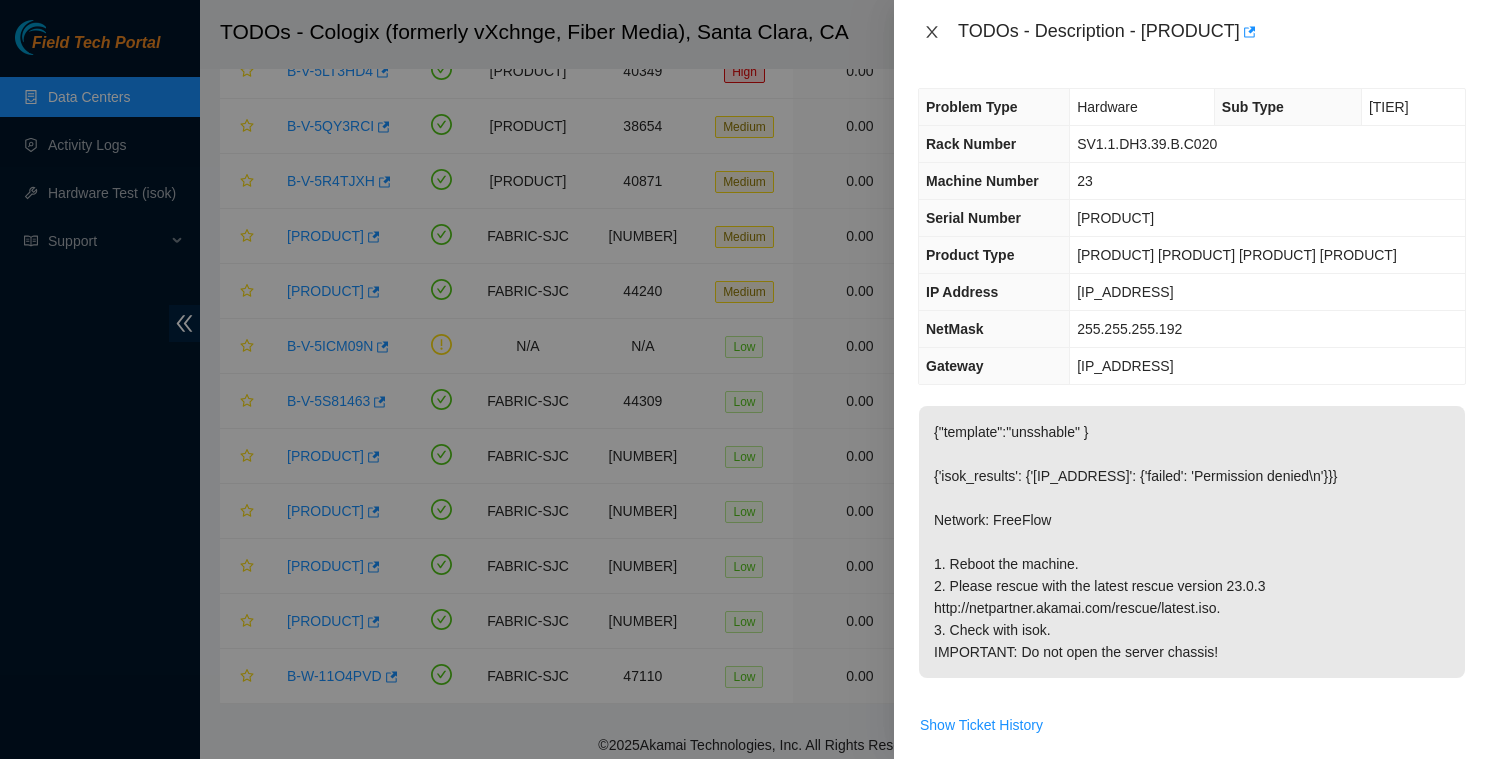 click 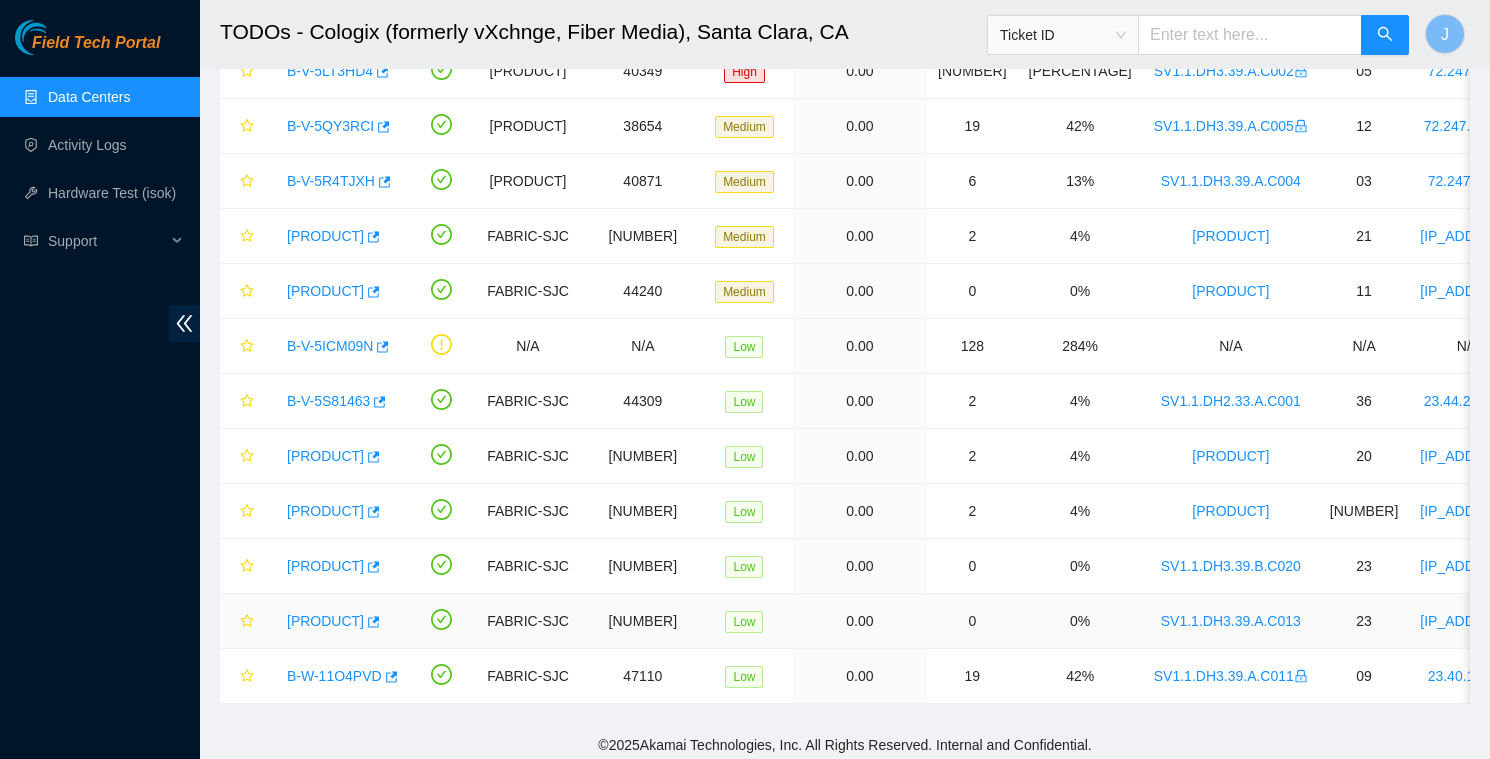 click on "[PRODUCT]" at bounding box center (325, 621) 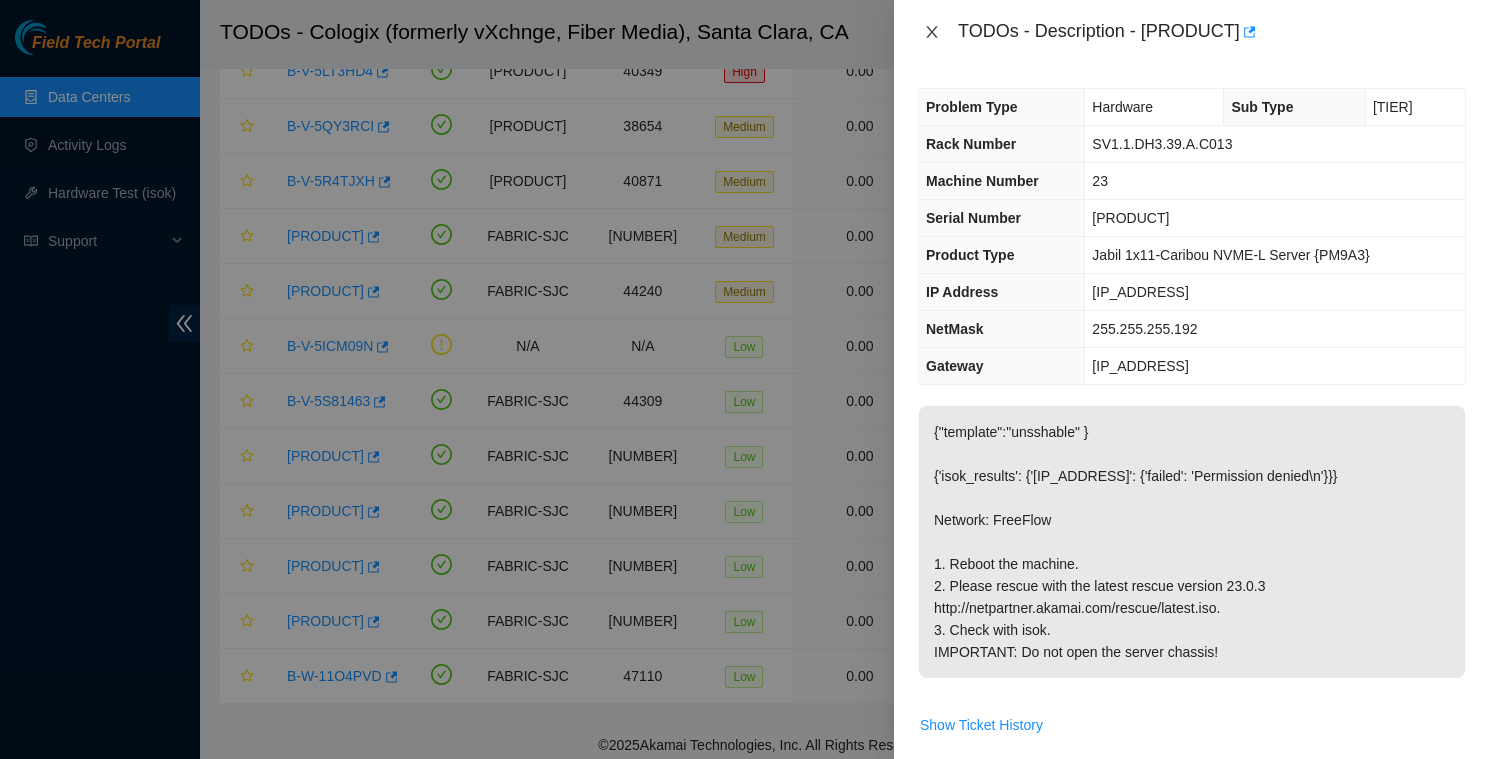 click 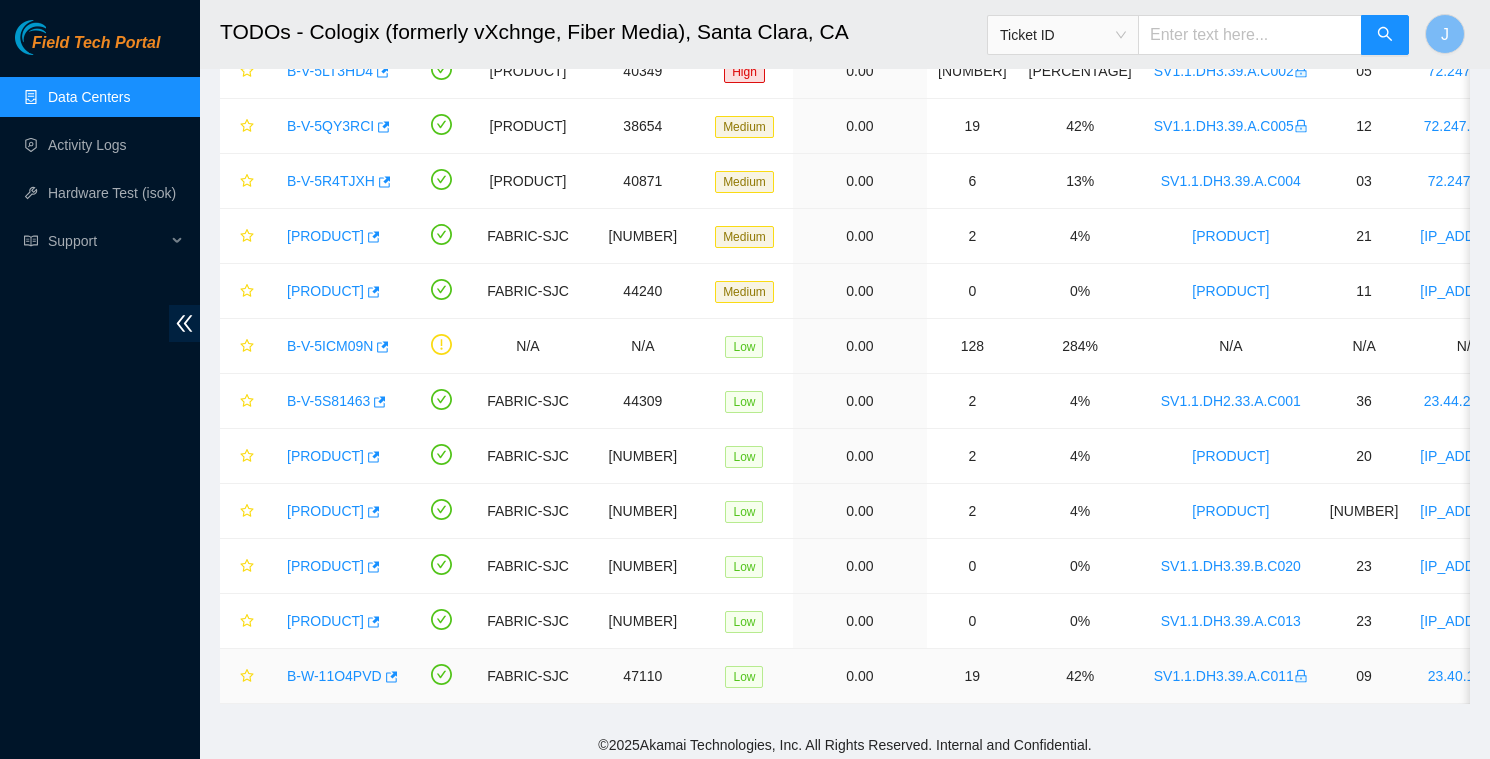 click on "B-W-11O4PVD" at bounding box center (334, 676) 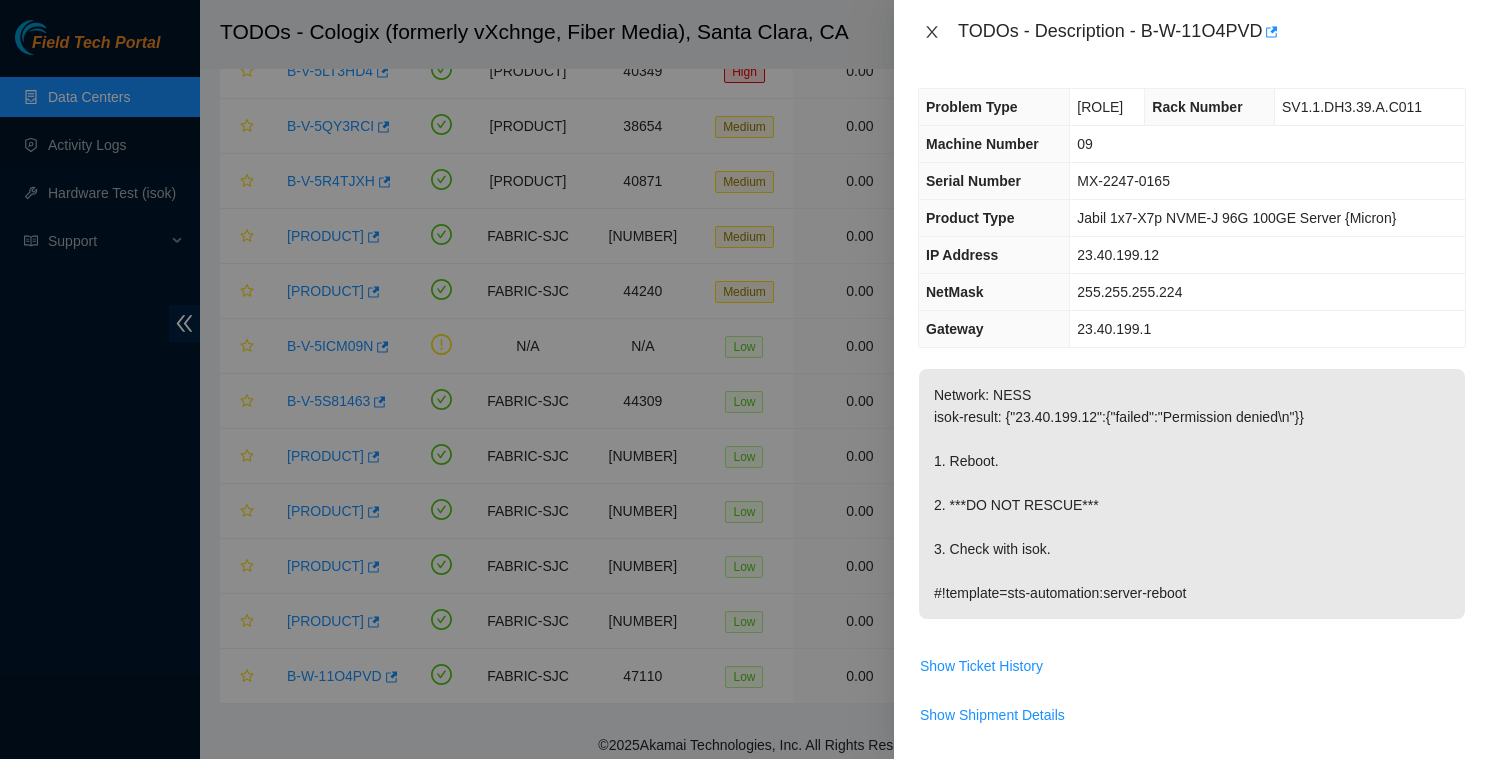 click 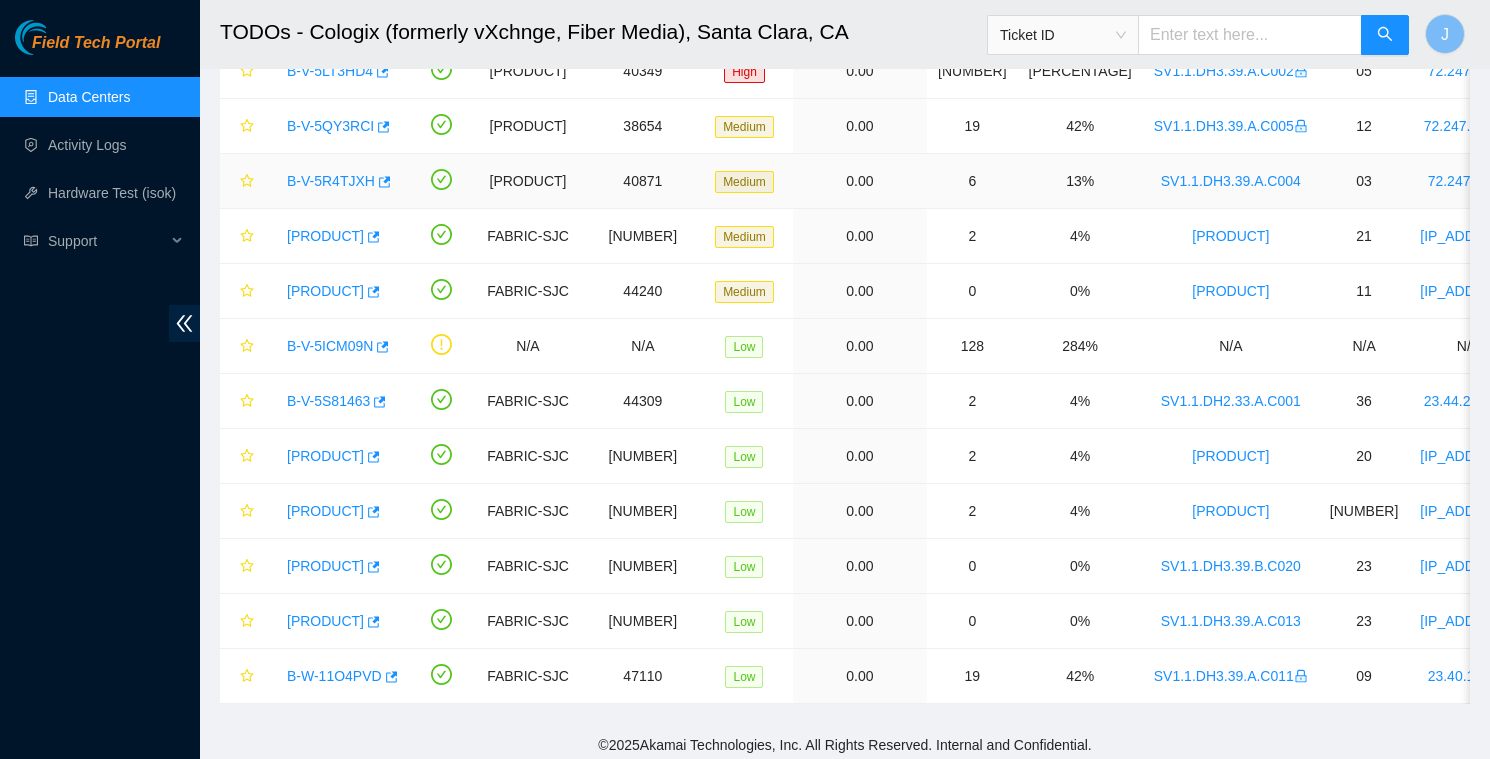 scroll, scrollTop: 0, scrollLeft: 0, axis: both 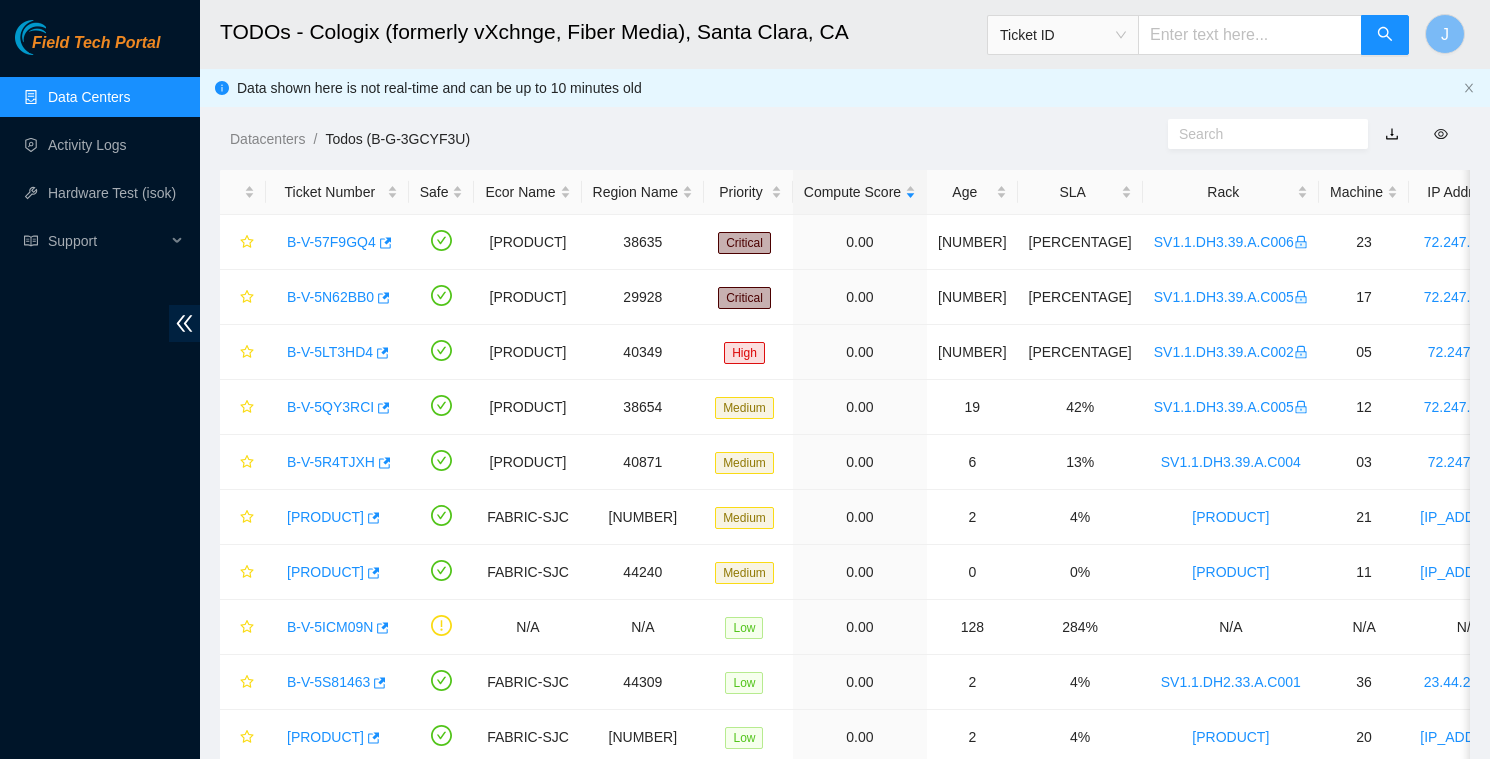 click on "Field Tech Portal Data Centers Activity Logs Hardware Test (isok) Support" at bounding box center [100, 389] 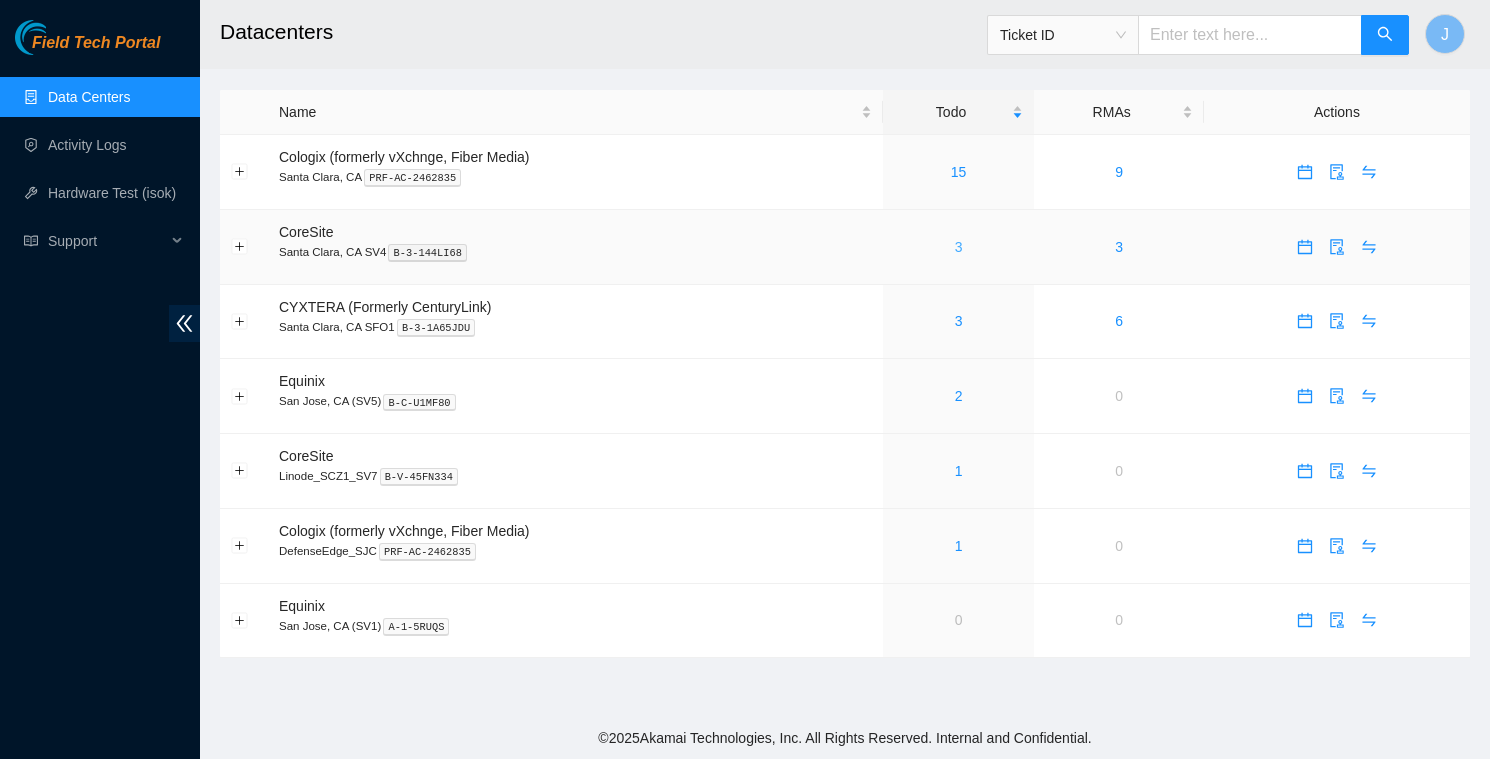click on "3" at bounding box center (959, 247) 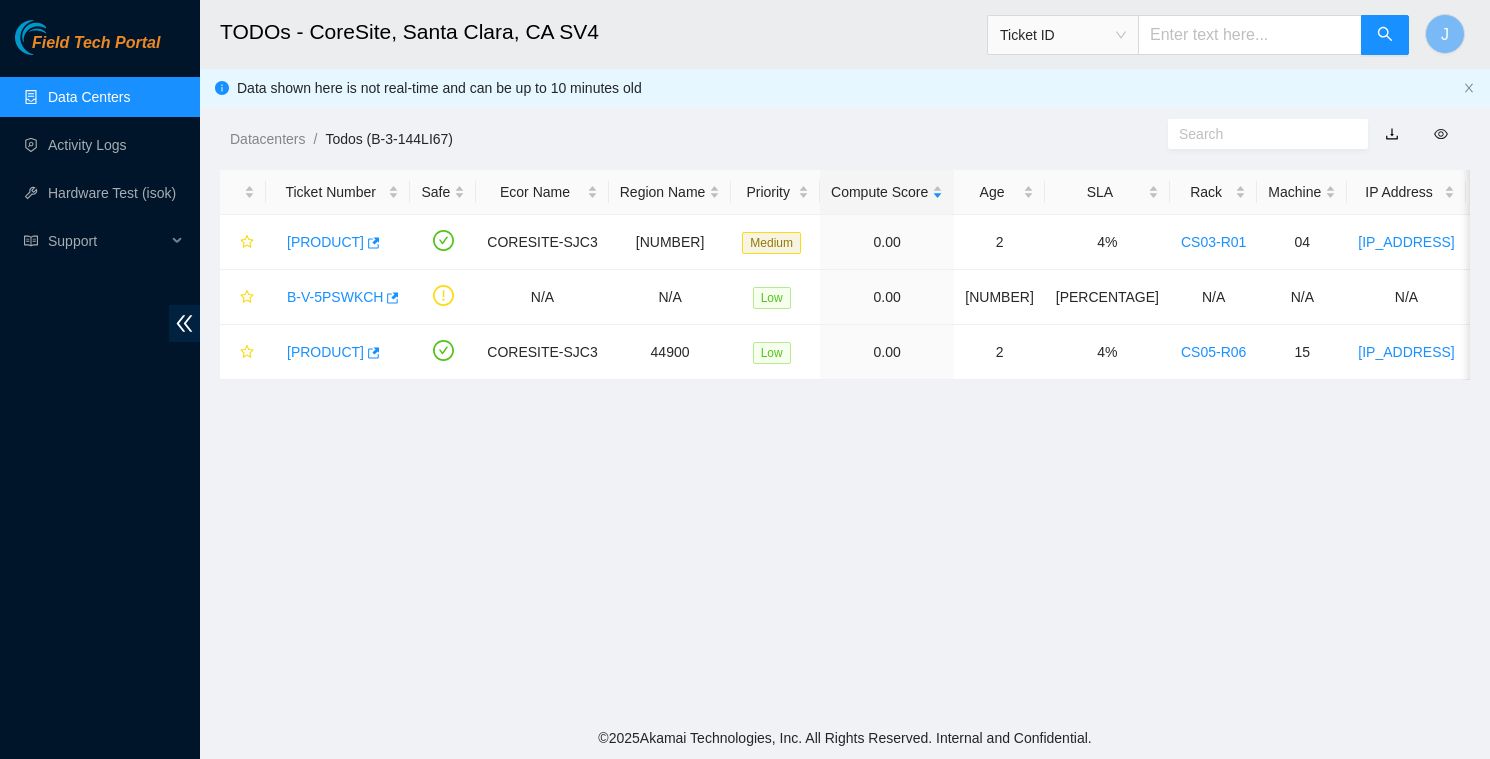 click on "Data Centers" at bounding box center [89, 97] 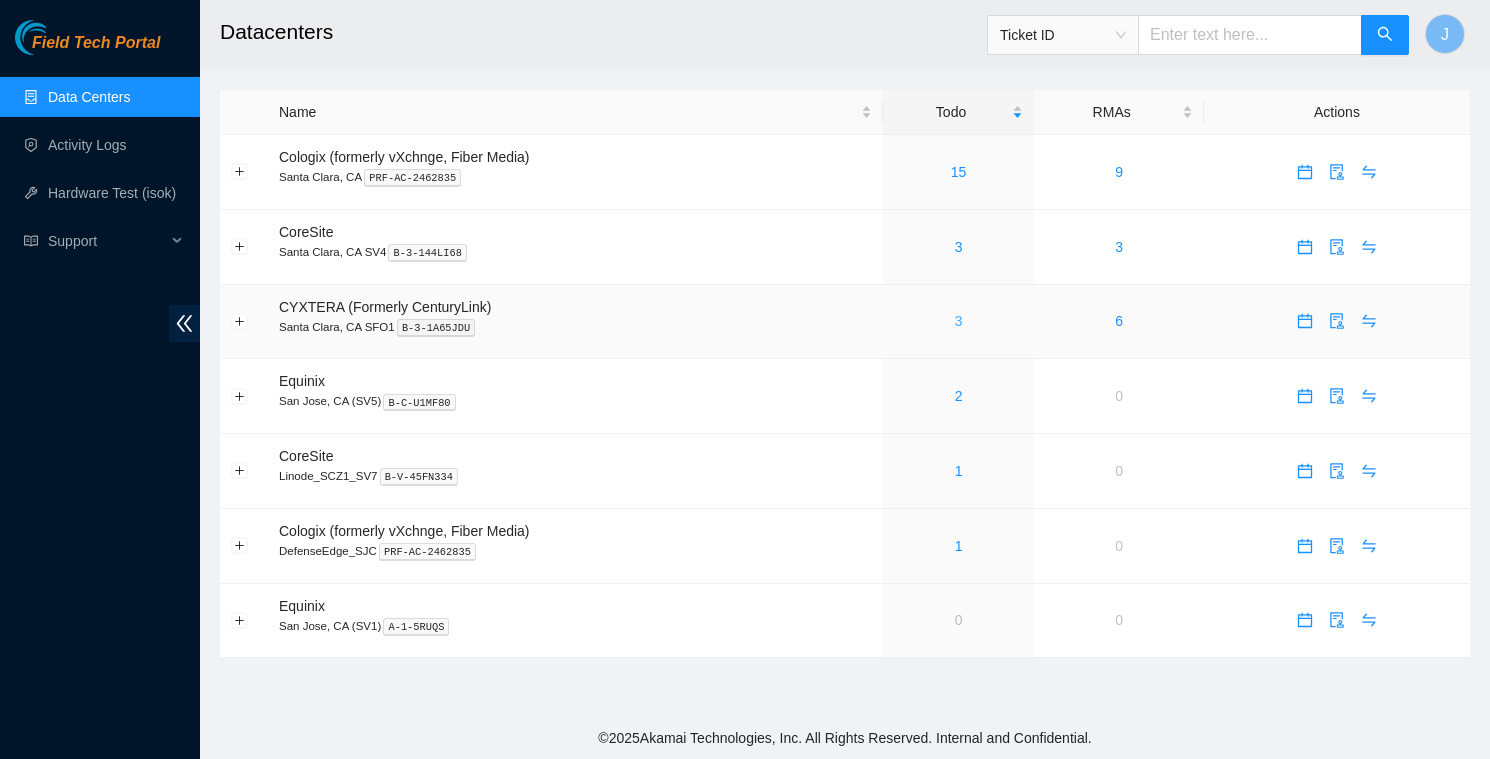 click on "3" at bounding box center [959, 321] 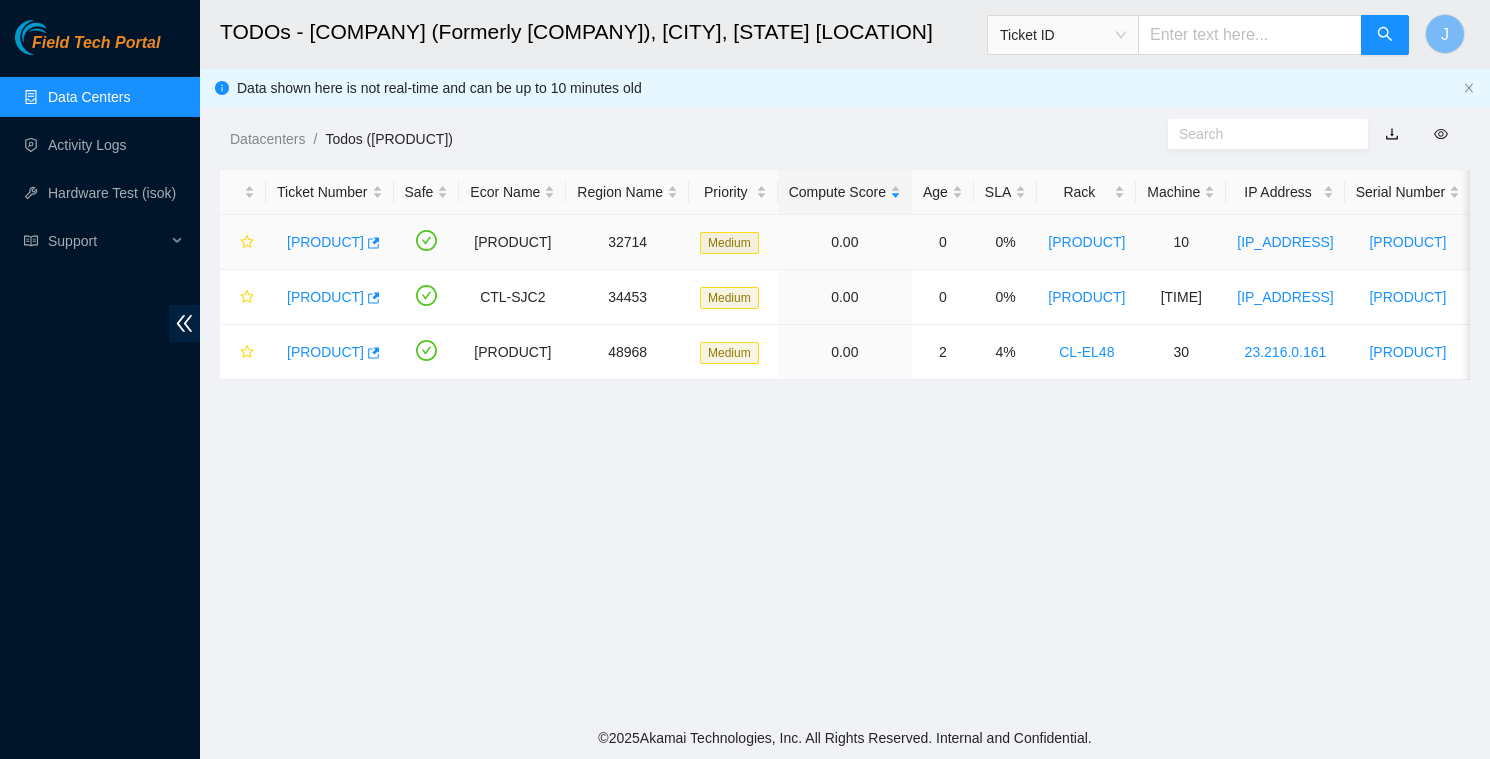 click on "[PRODUCT]" at bounding box center [325, 242] 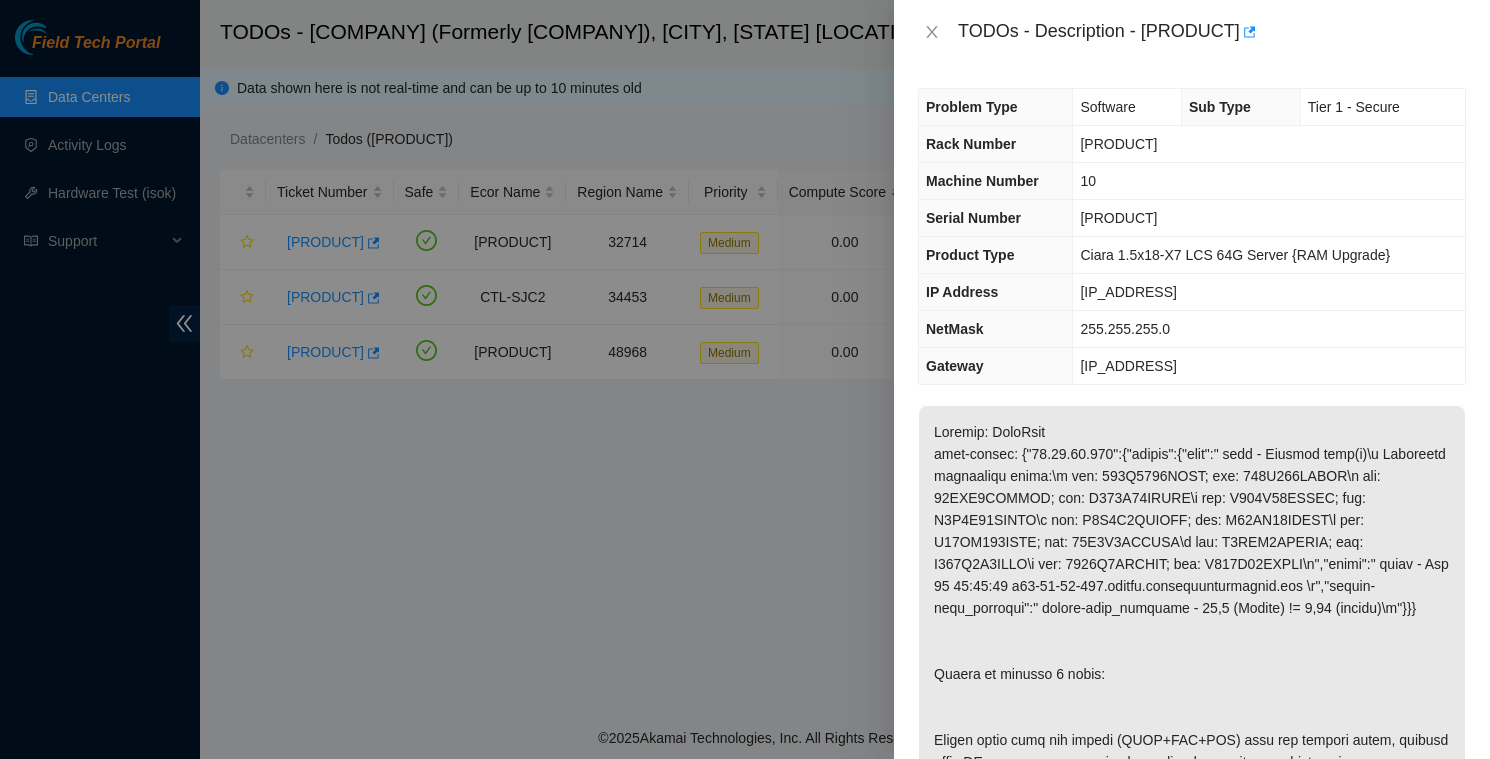 scroll, scrollTop: 22, scrollLeft: 0, axis: vertical 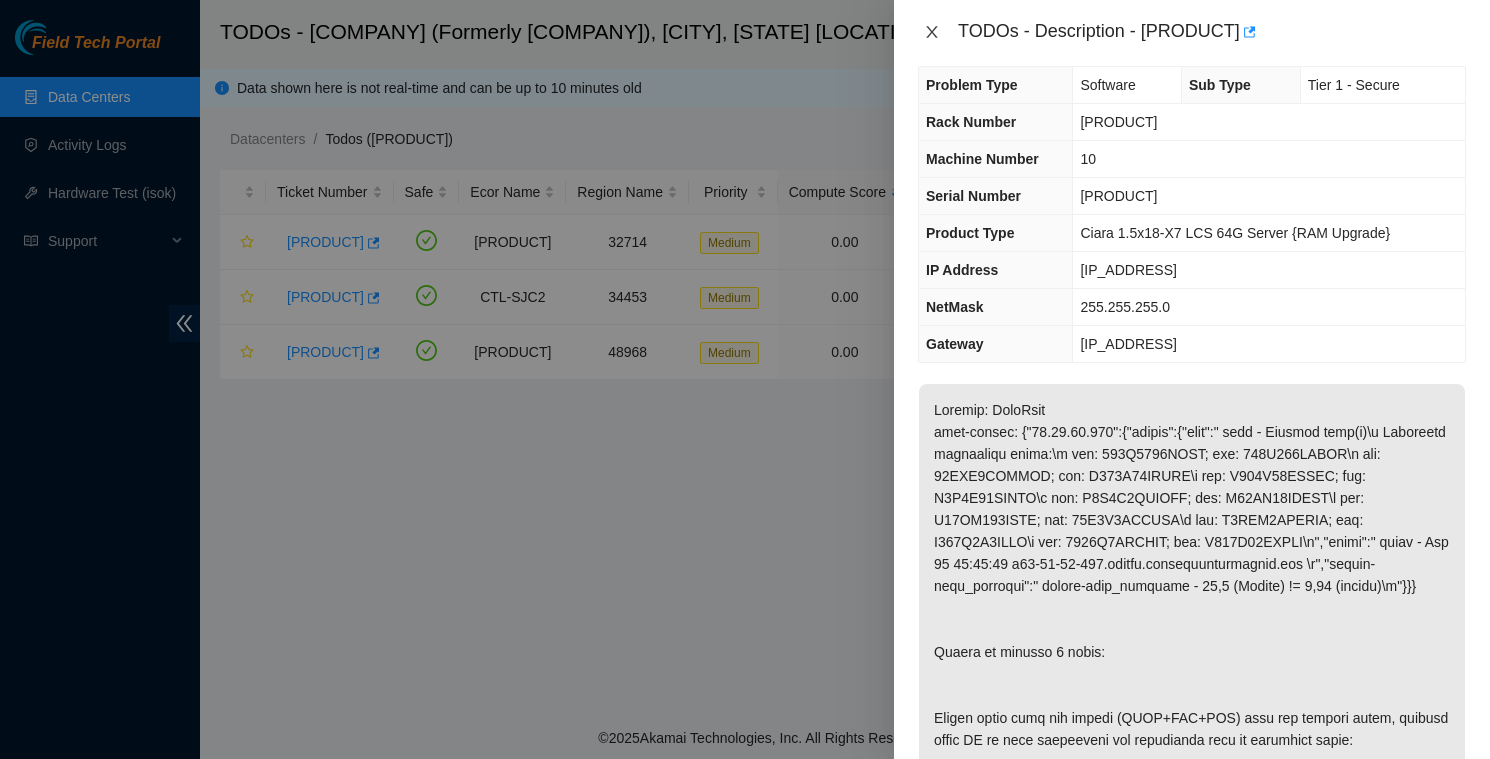 click 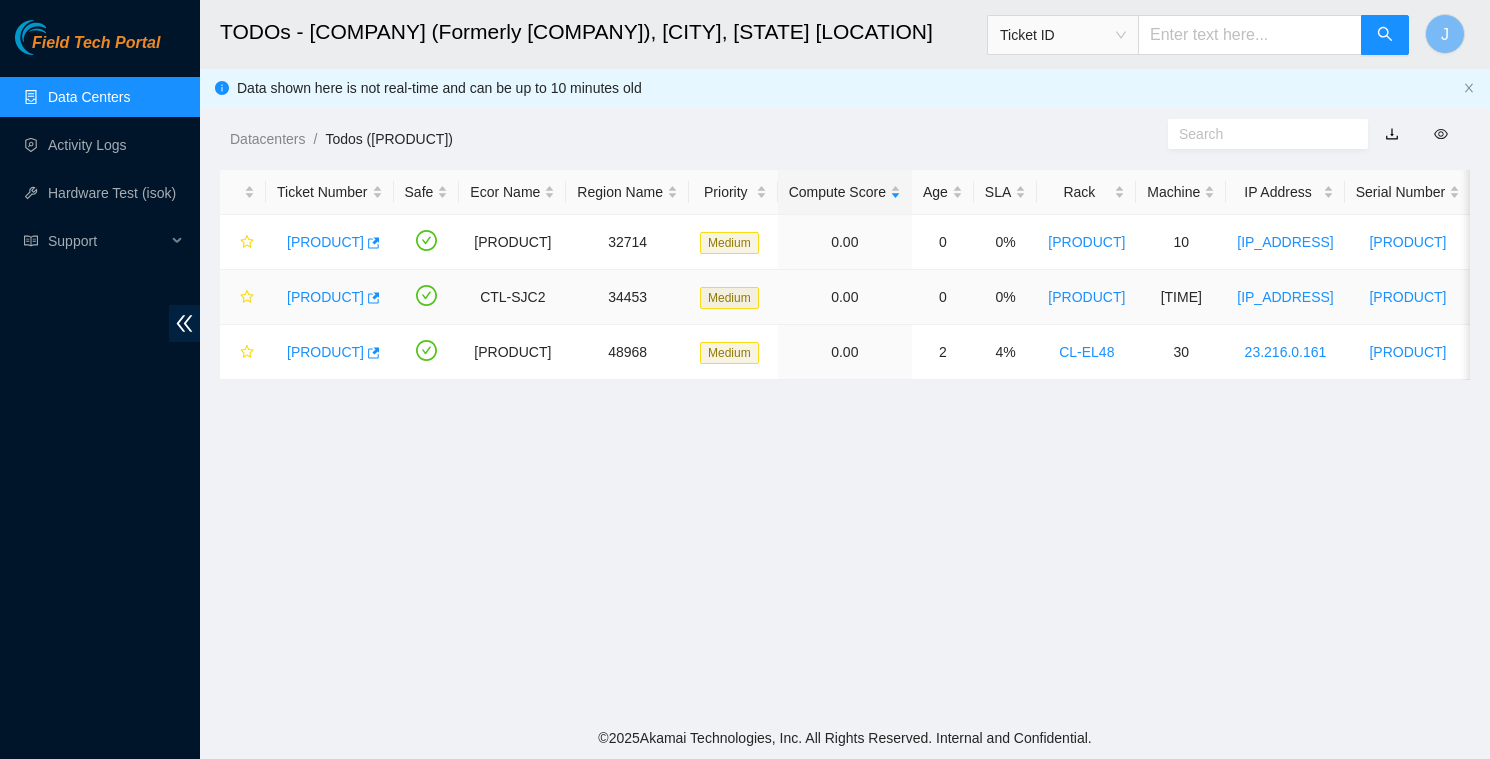 click on "[PRODUCT]" at bounding box center (325, 297) 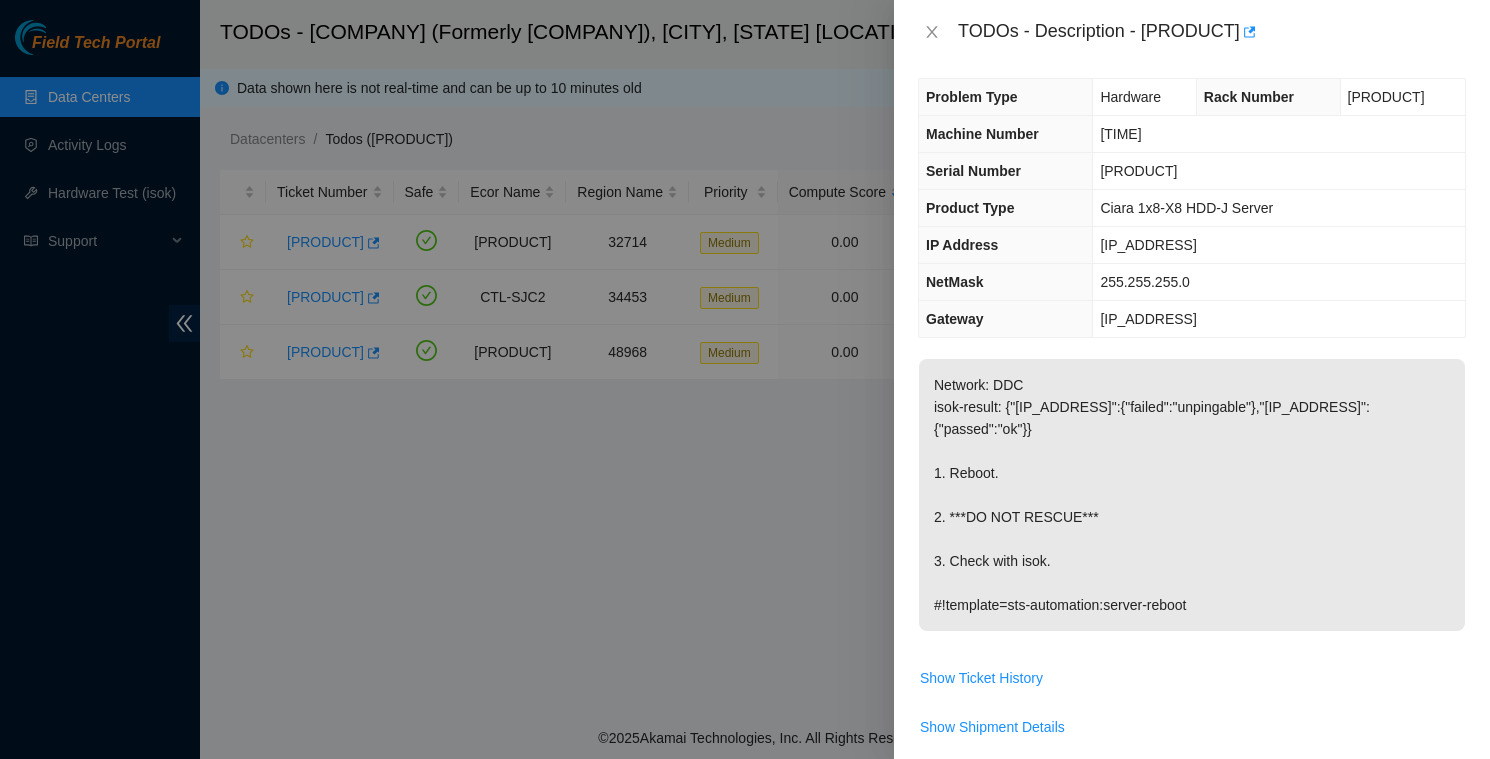 scroll, scrollTop: 0, scrollLeft: 0, axis: both 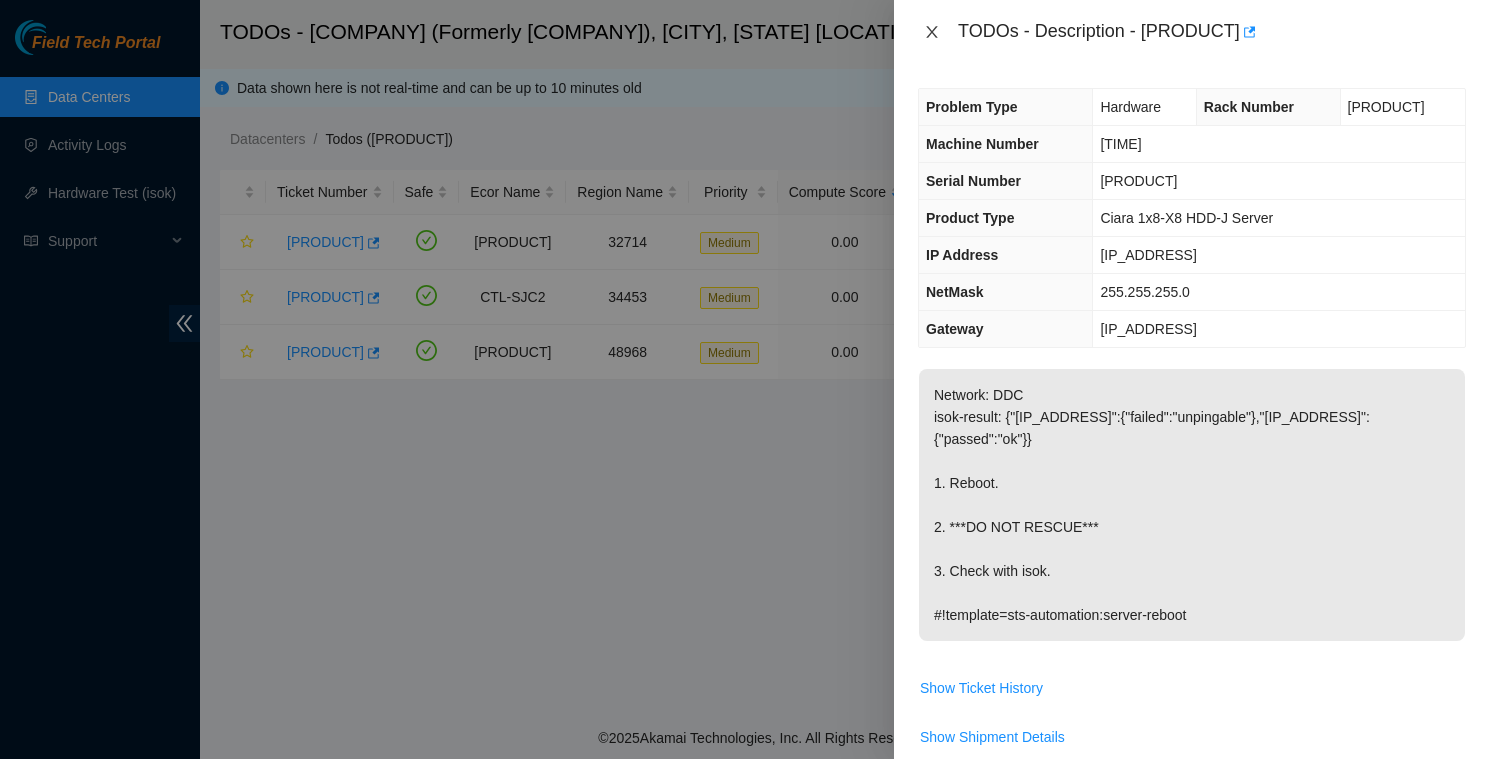 click 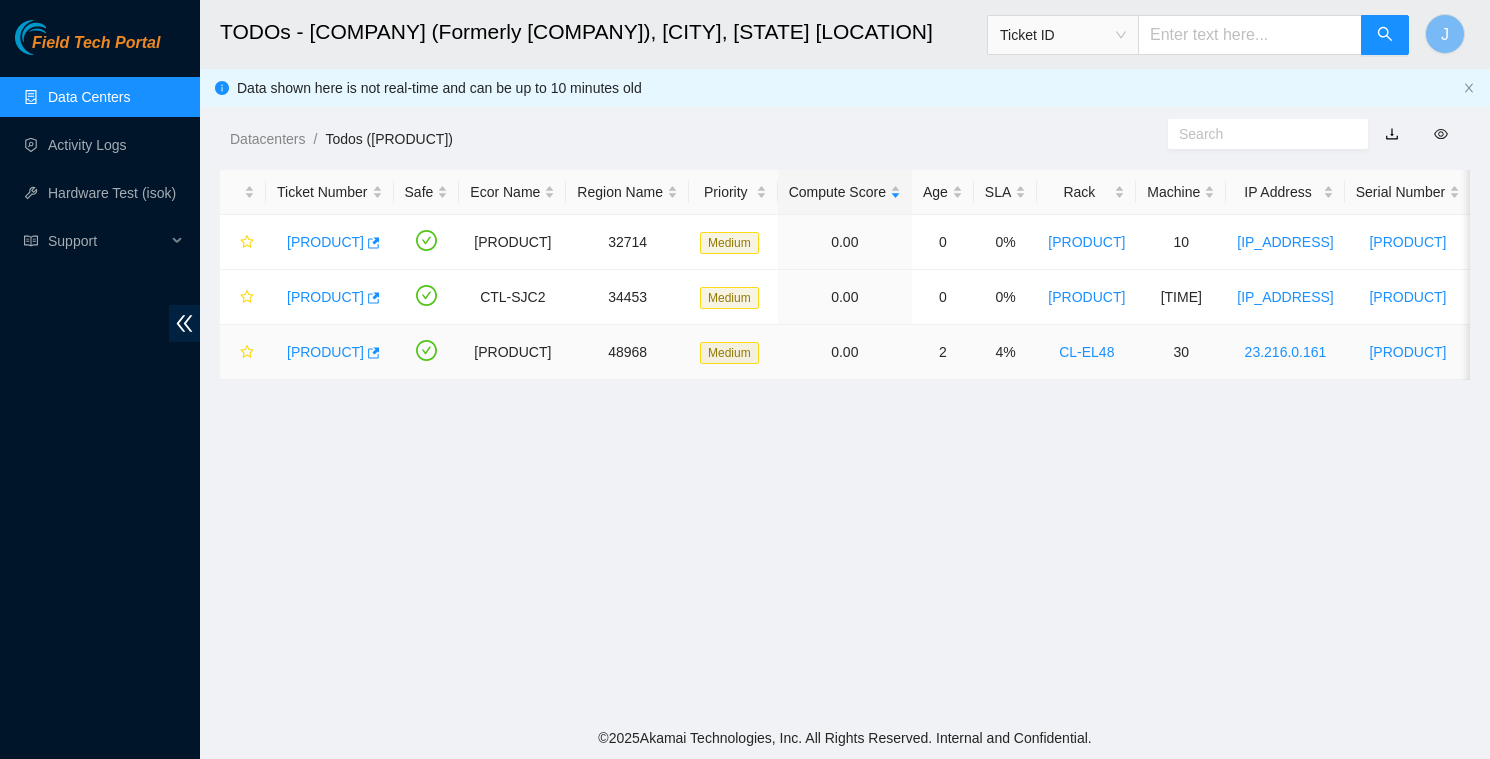 click on "[PRODUCT]" at bounding box center [325, 352] 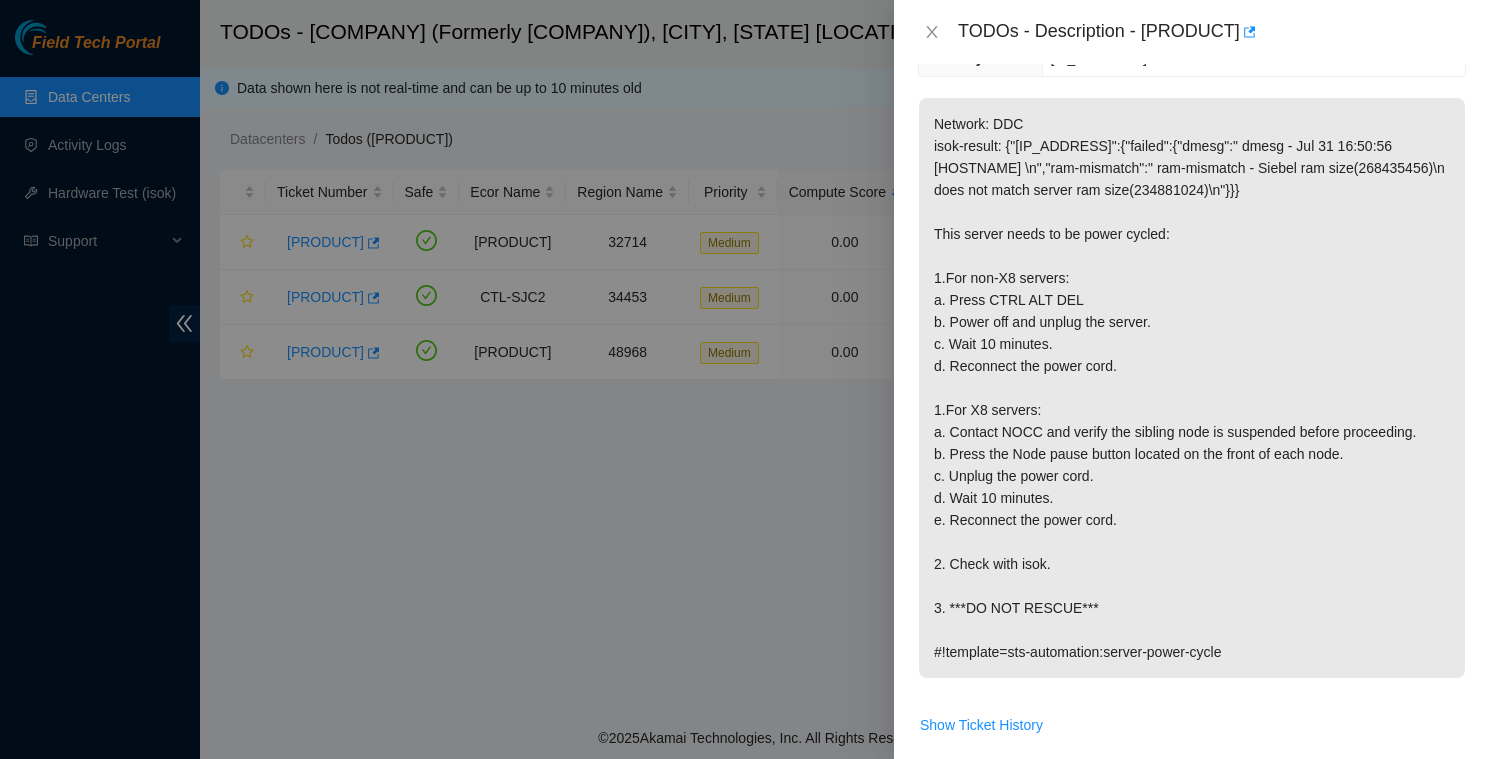 scroll, scrollTop: 0, scrollLeft: 0, axis: both 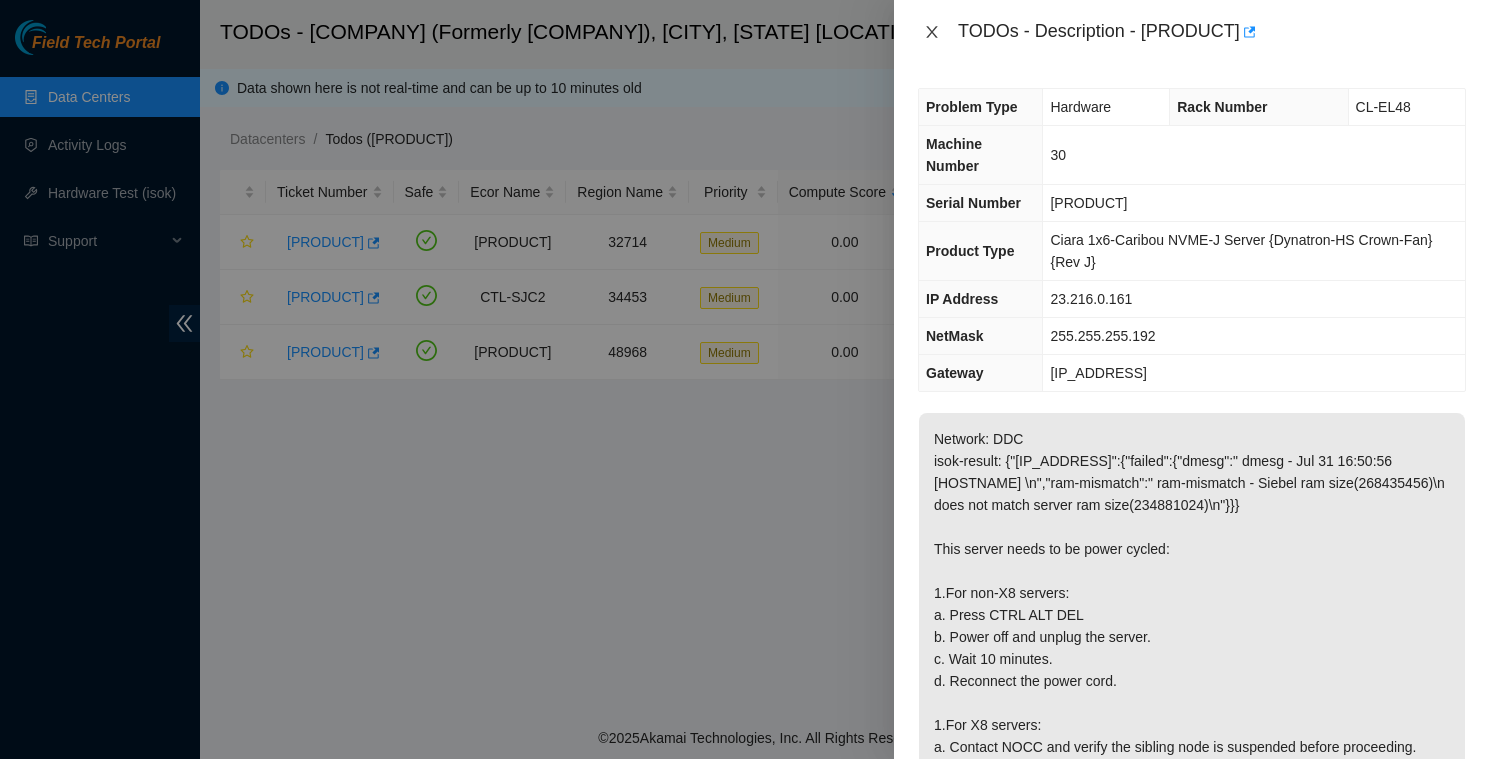 click 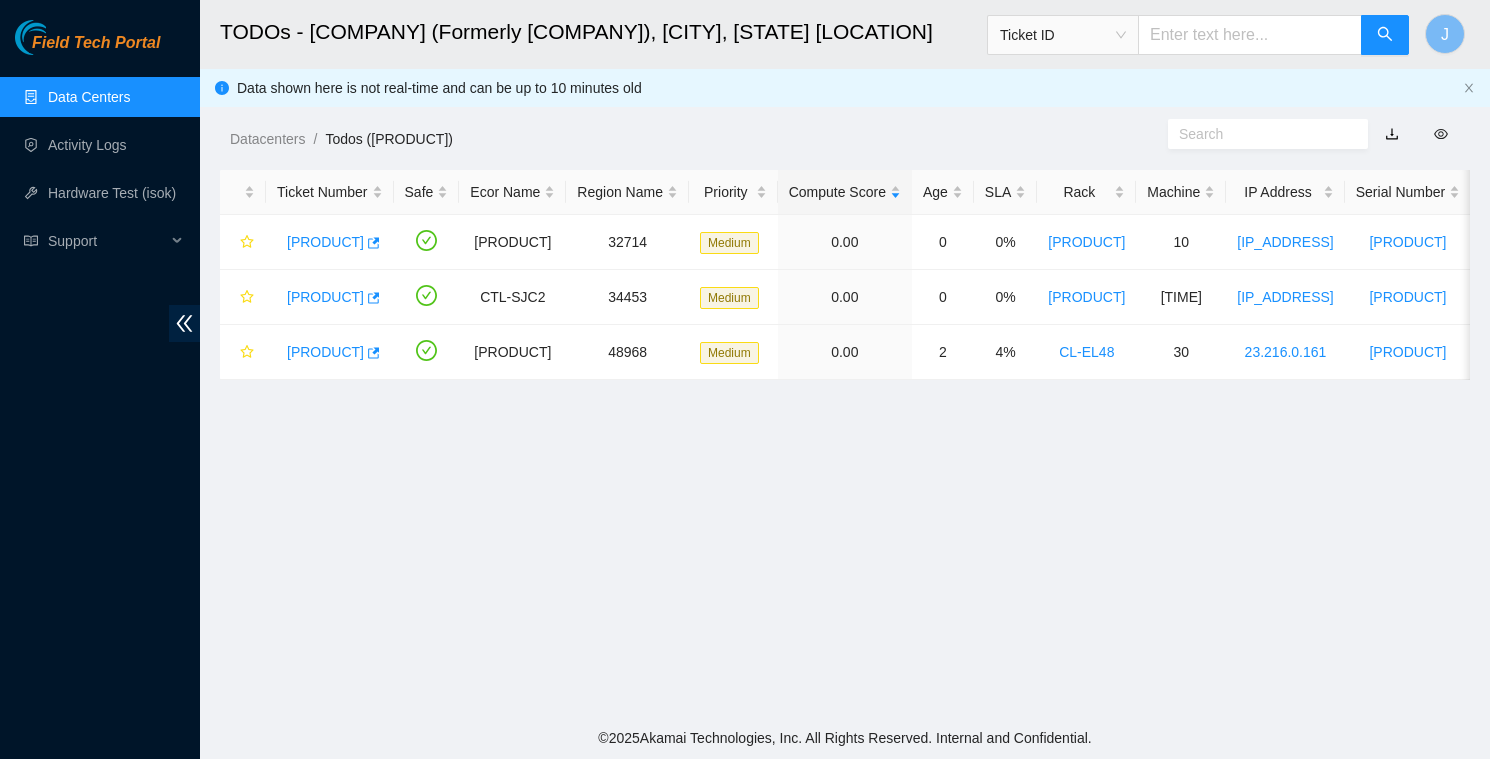 click on "Data Centers" at bounding box center [89, 97] 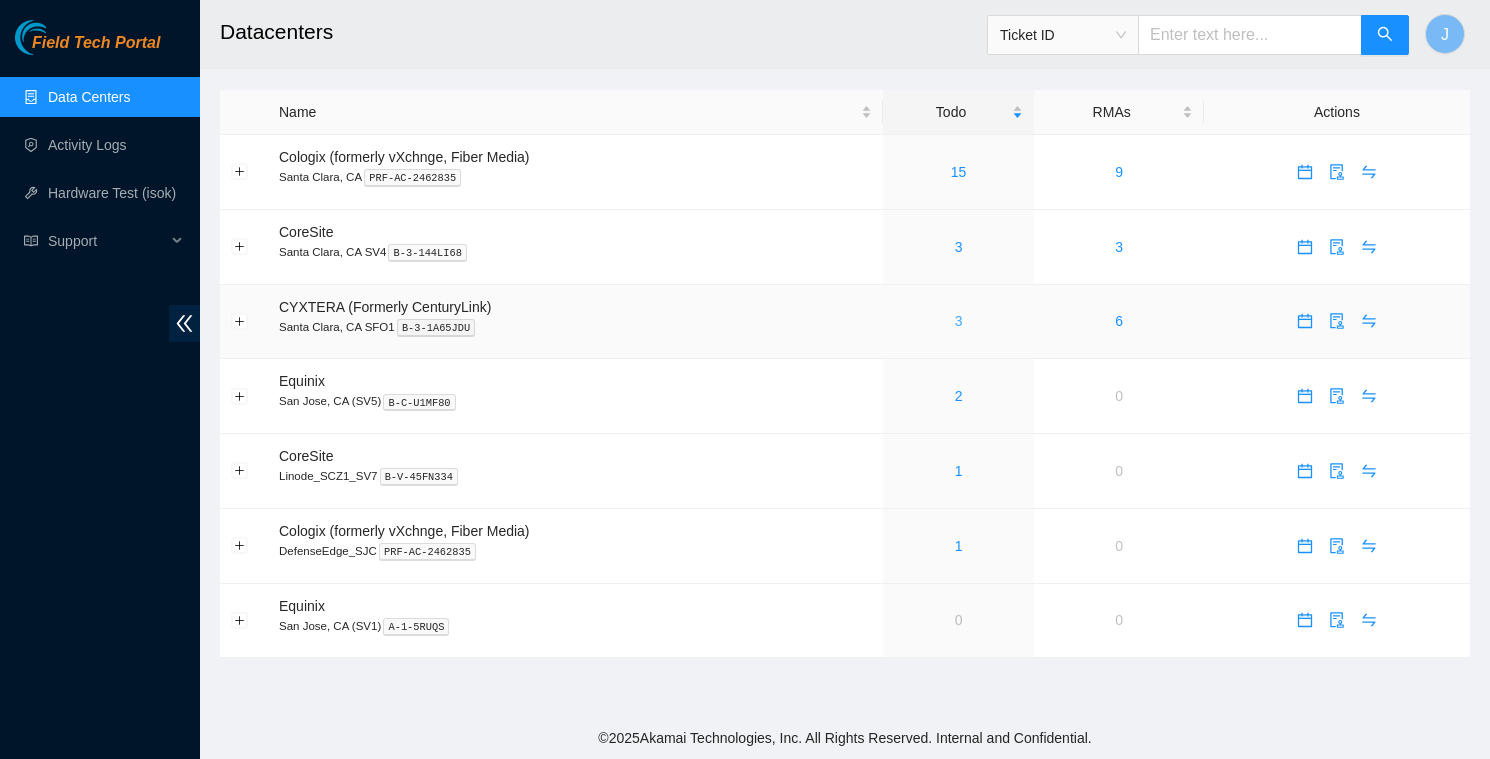click on "3" at bounding box center [959, 321] 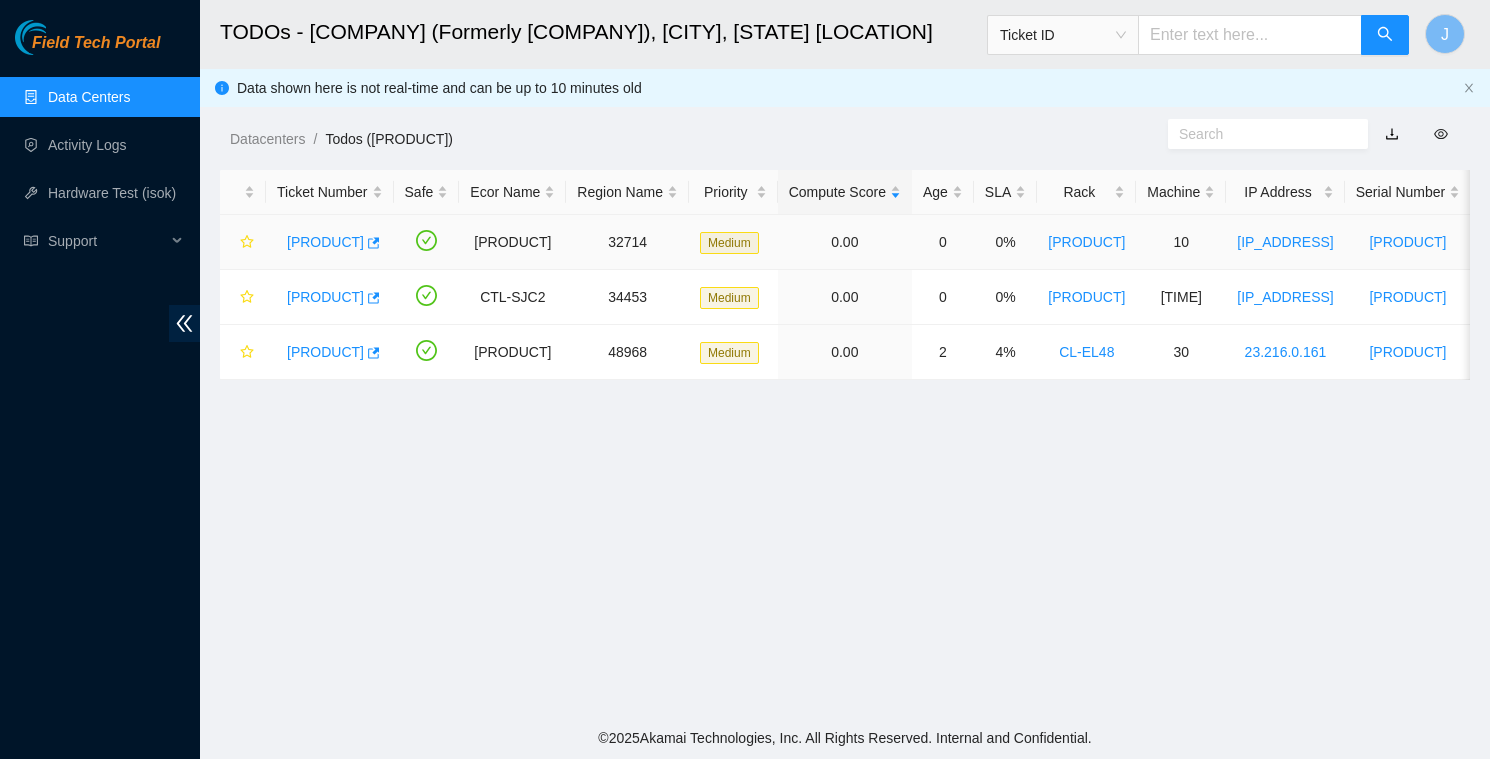 click on "[PRODUCT]" at bounding box center [325, 242] 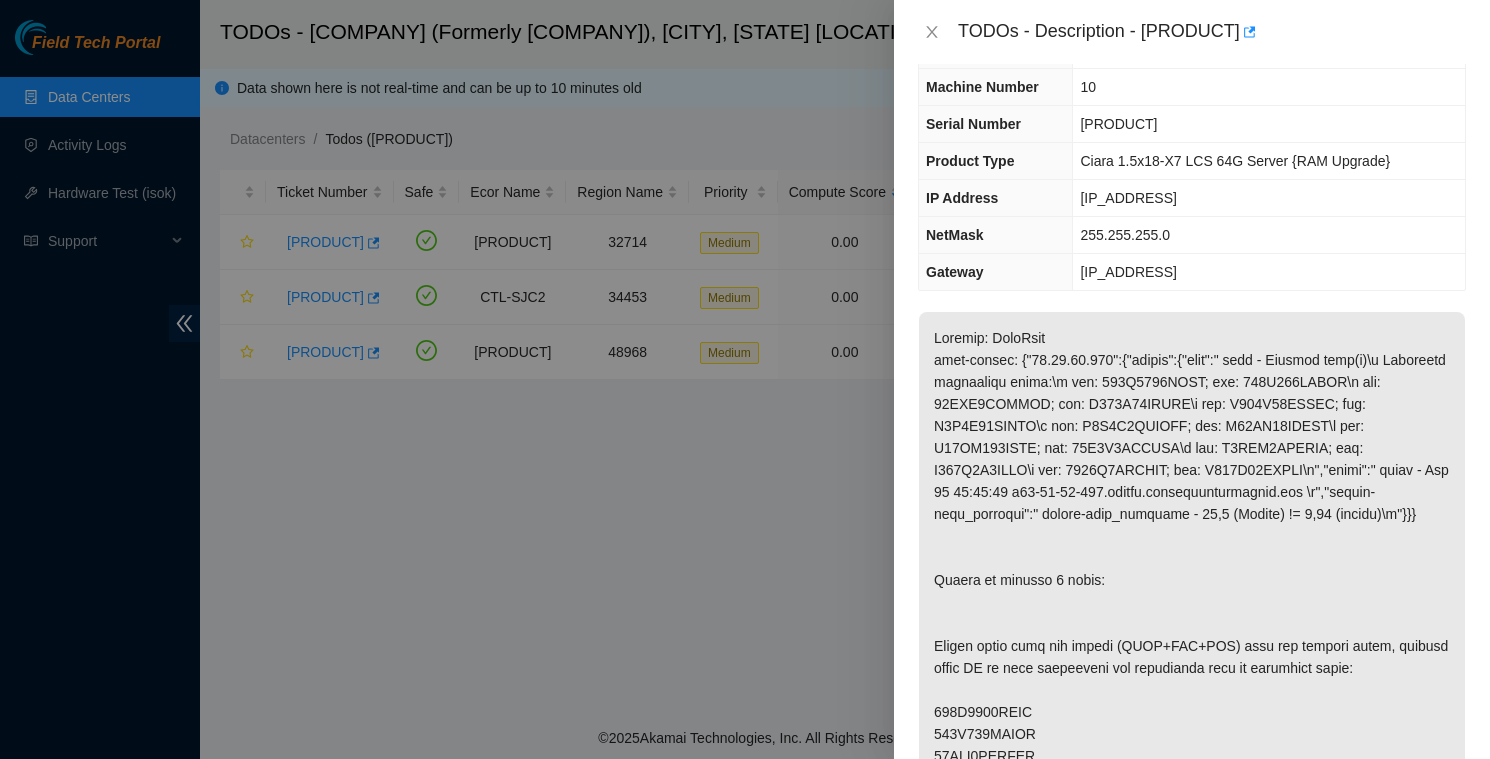 scroll, scrollTop: 0, scrollLeft: 0, axis: both 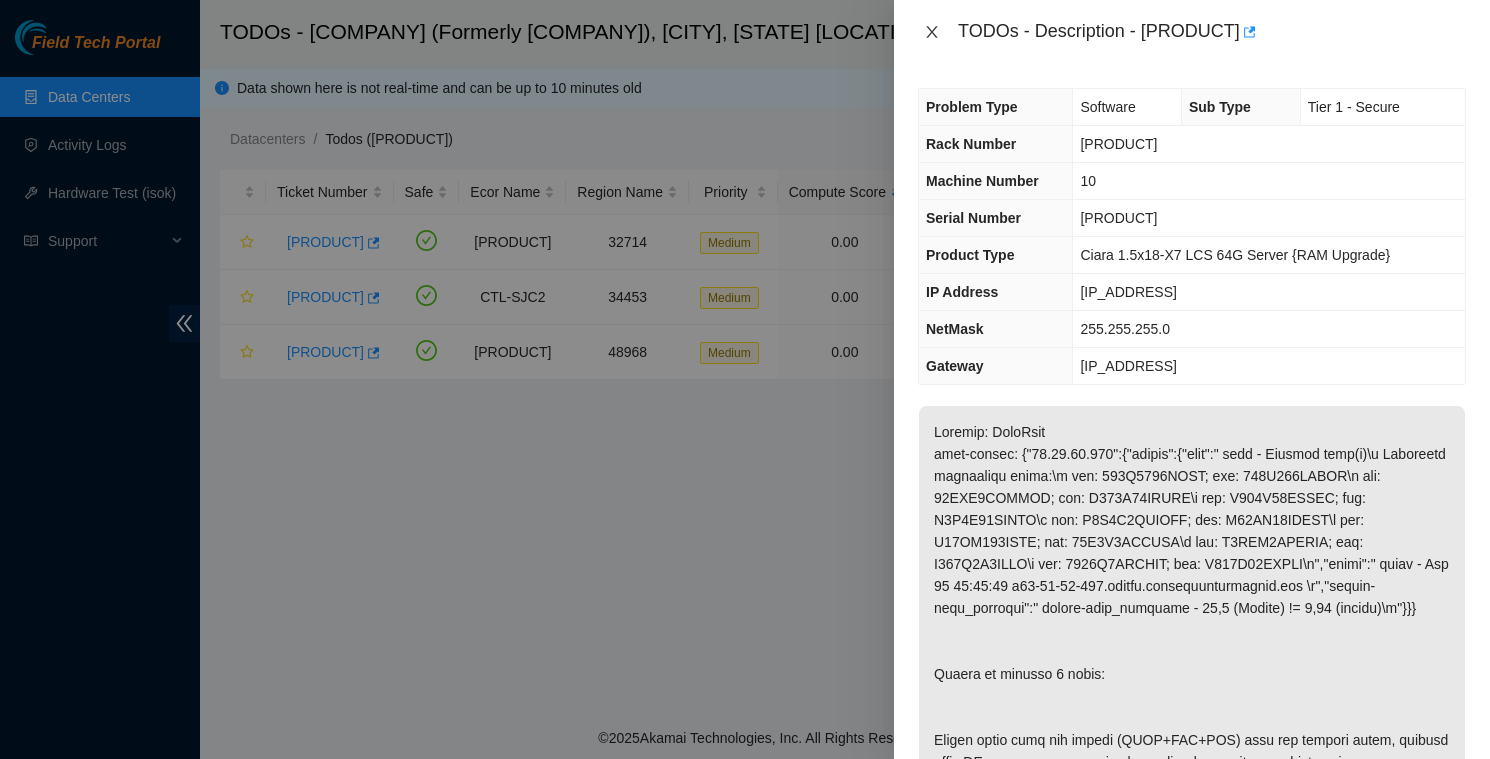 click 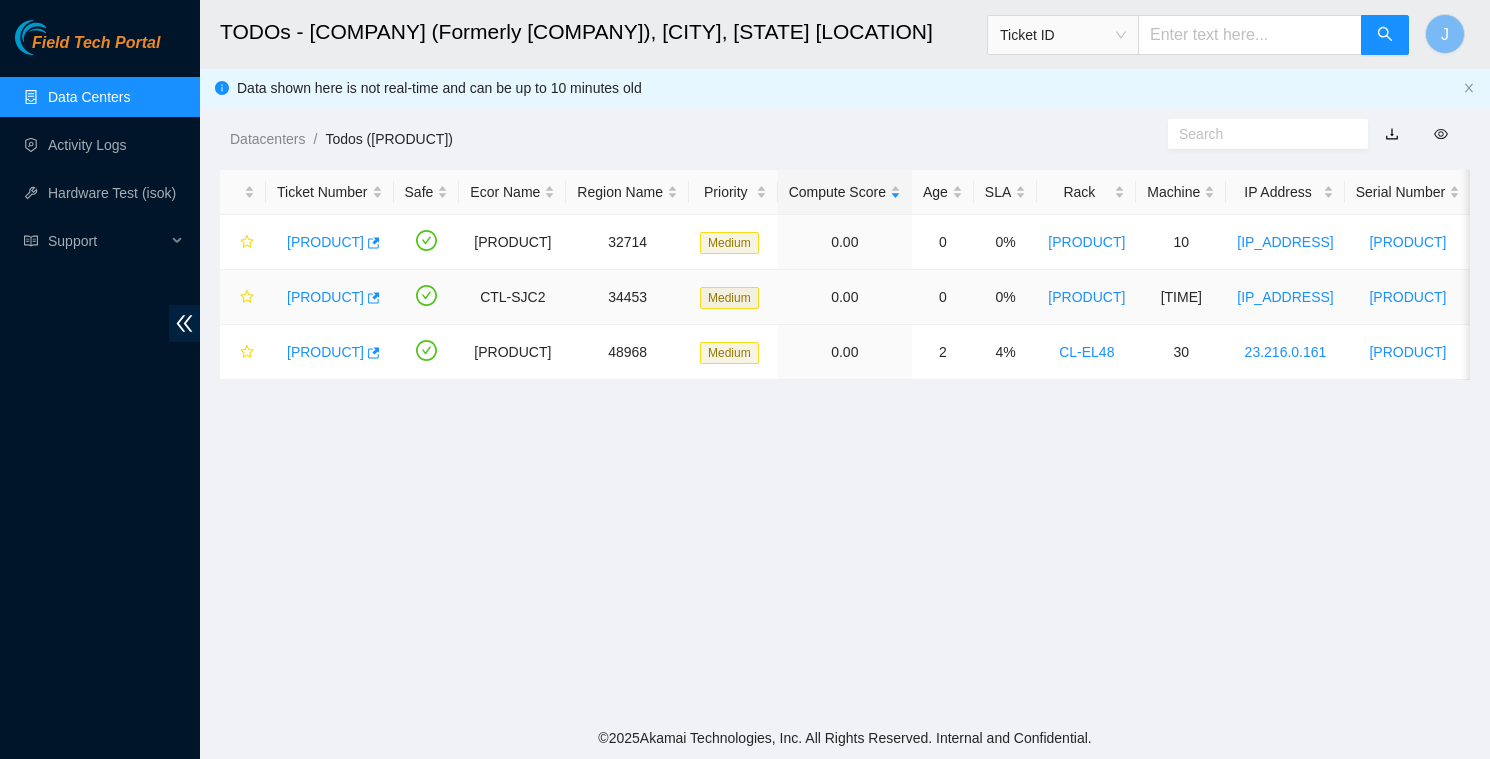click on "[PRODUCT]" at bounding box center (325, 297) 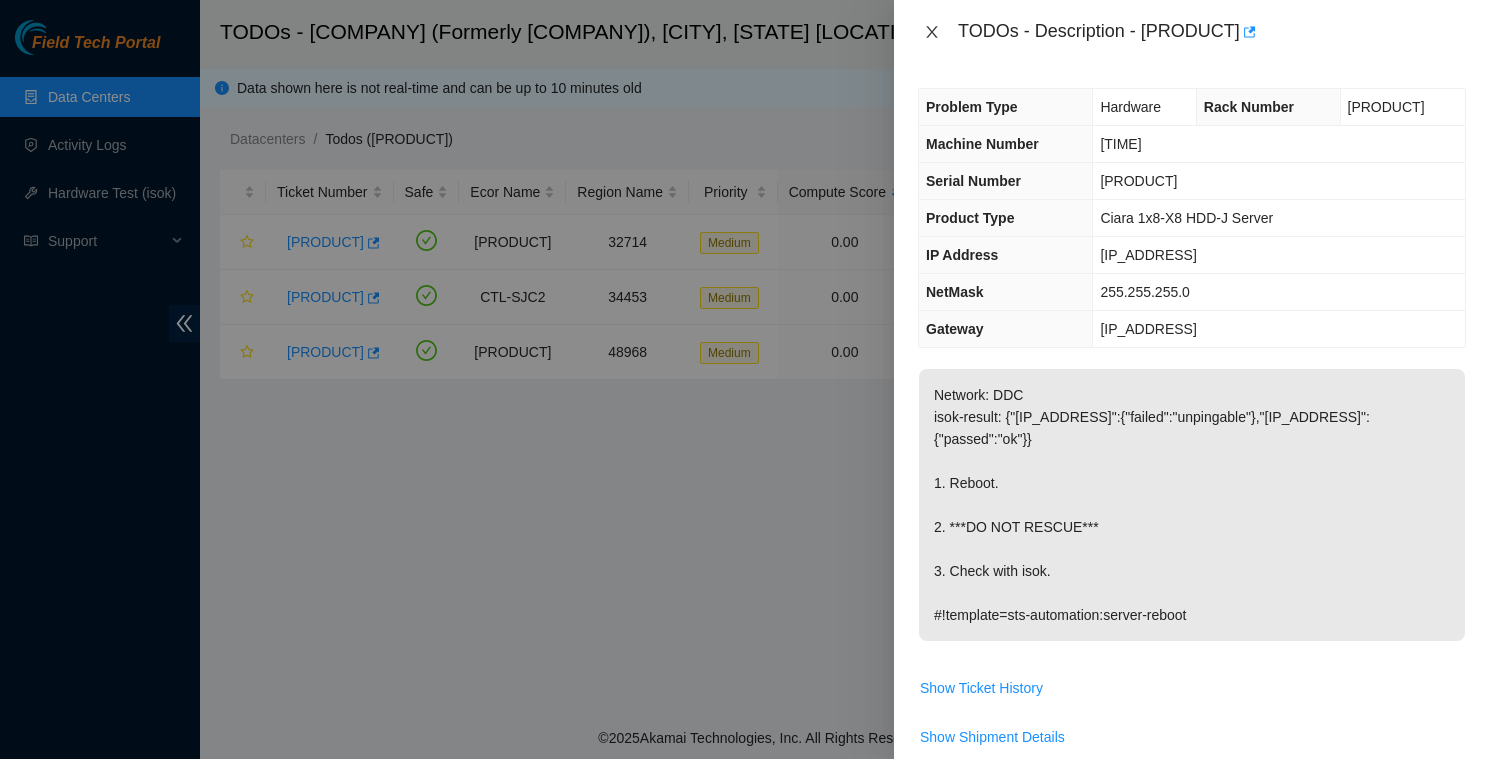 click 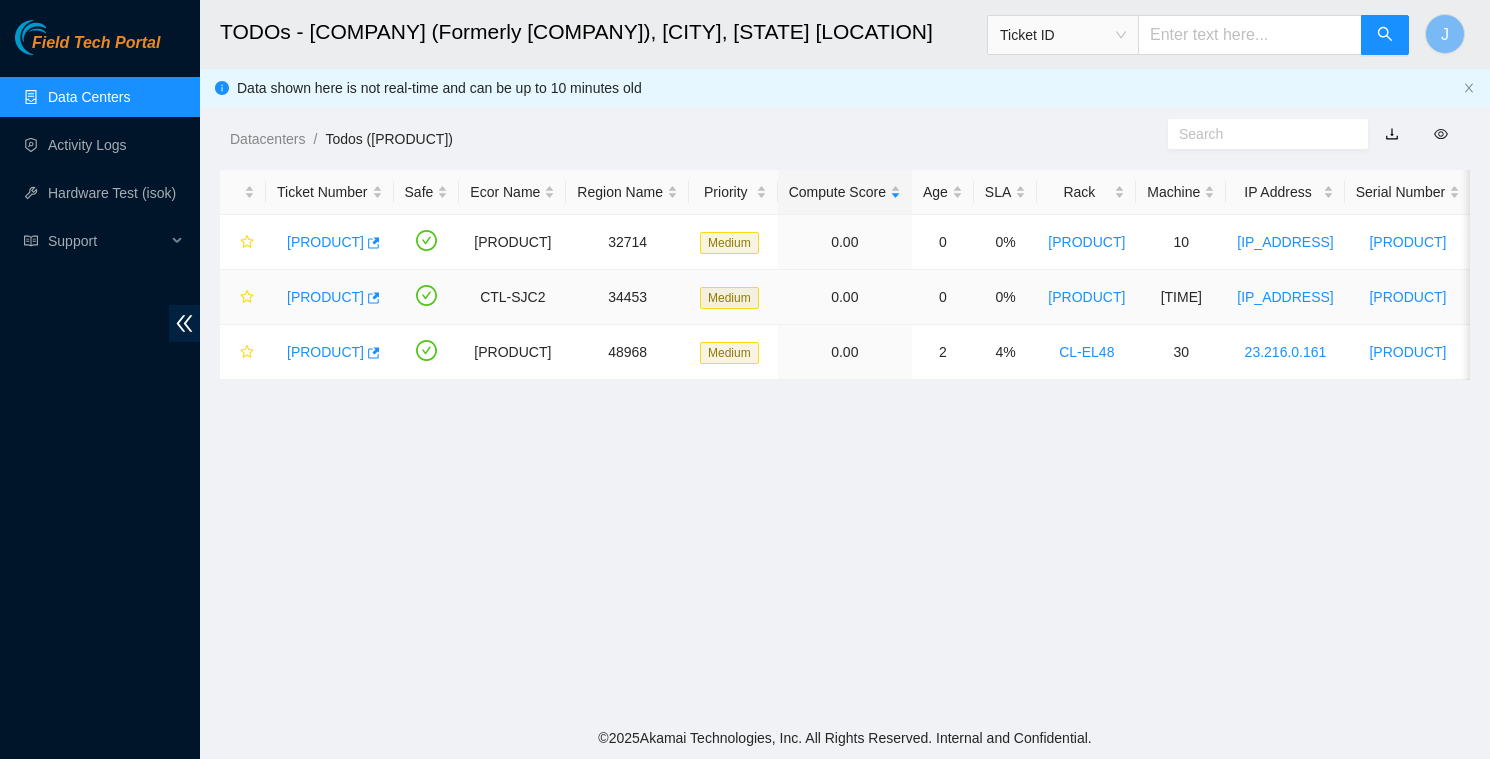 click on "[PRODUCT]" at bounding box center (325, 297) 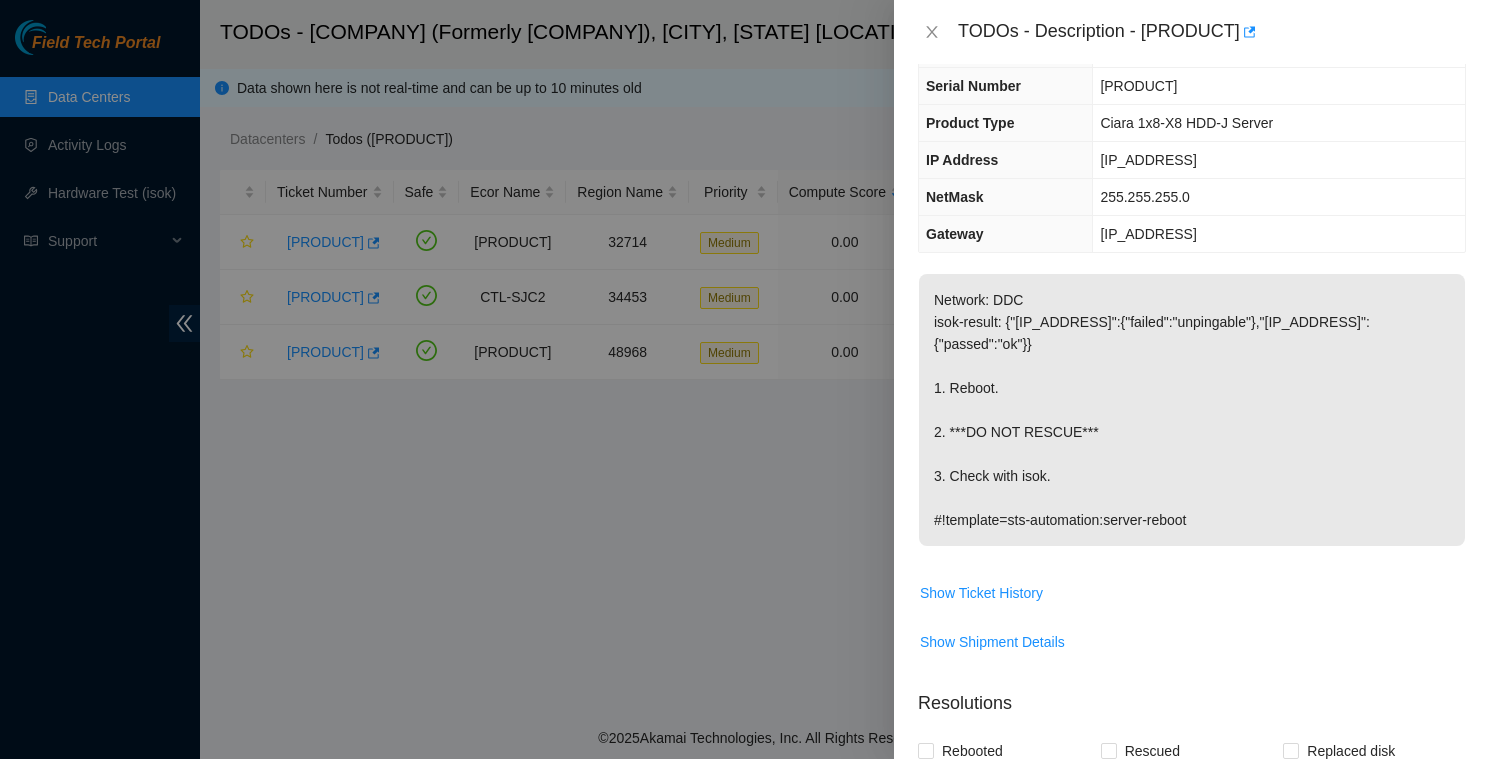 scroll, scrollTop: 0, scrollLeft: 0, axis: both 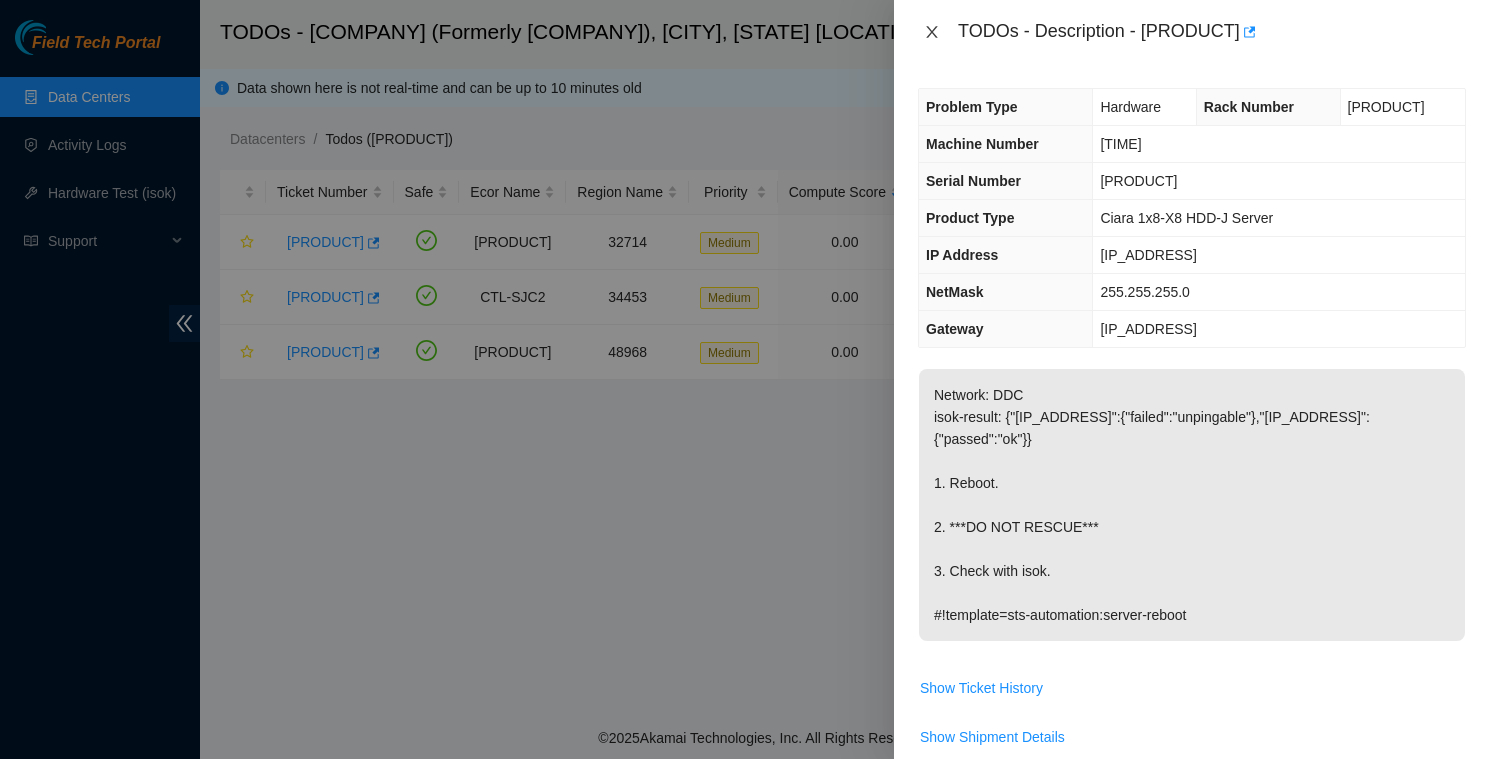 click 